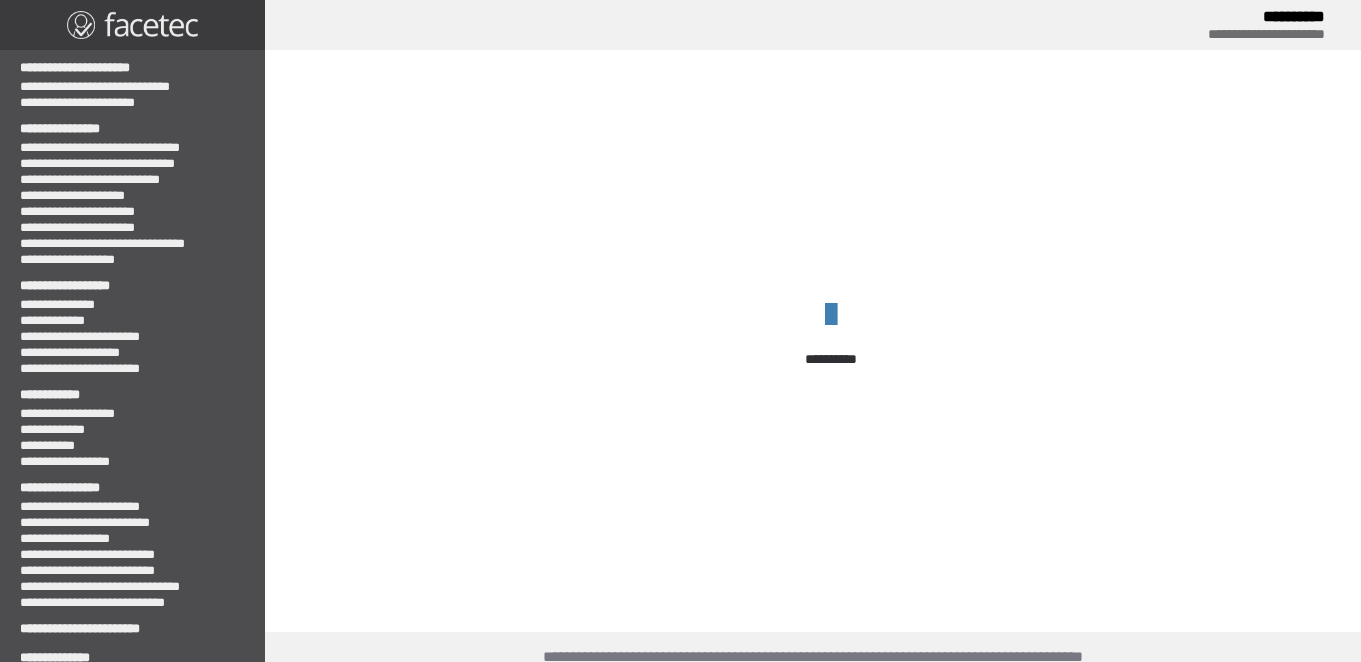 scroll, scrollTop: 0, scrollLeft: 0, axis: both 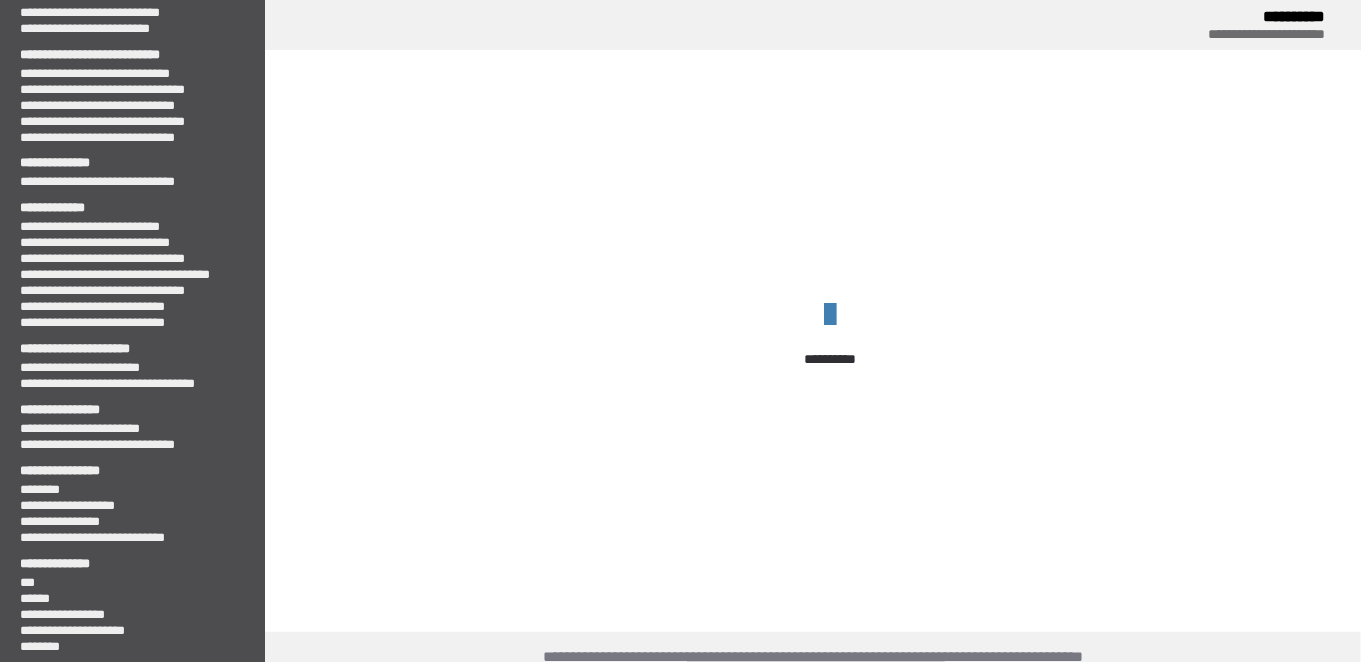 click on "**********" at bounding box center [680, 371] 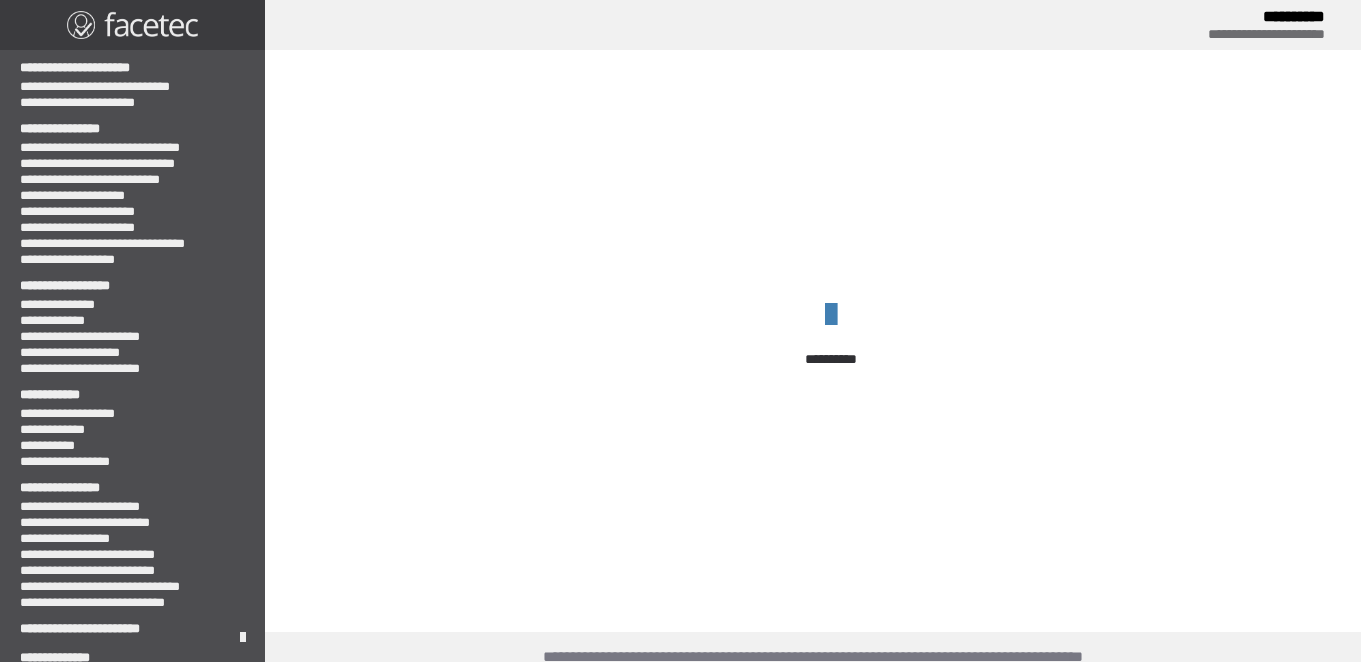scroll, scrollTop: 0, scrollLeft: 0, axis: both 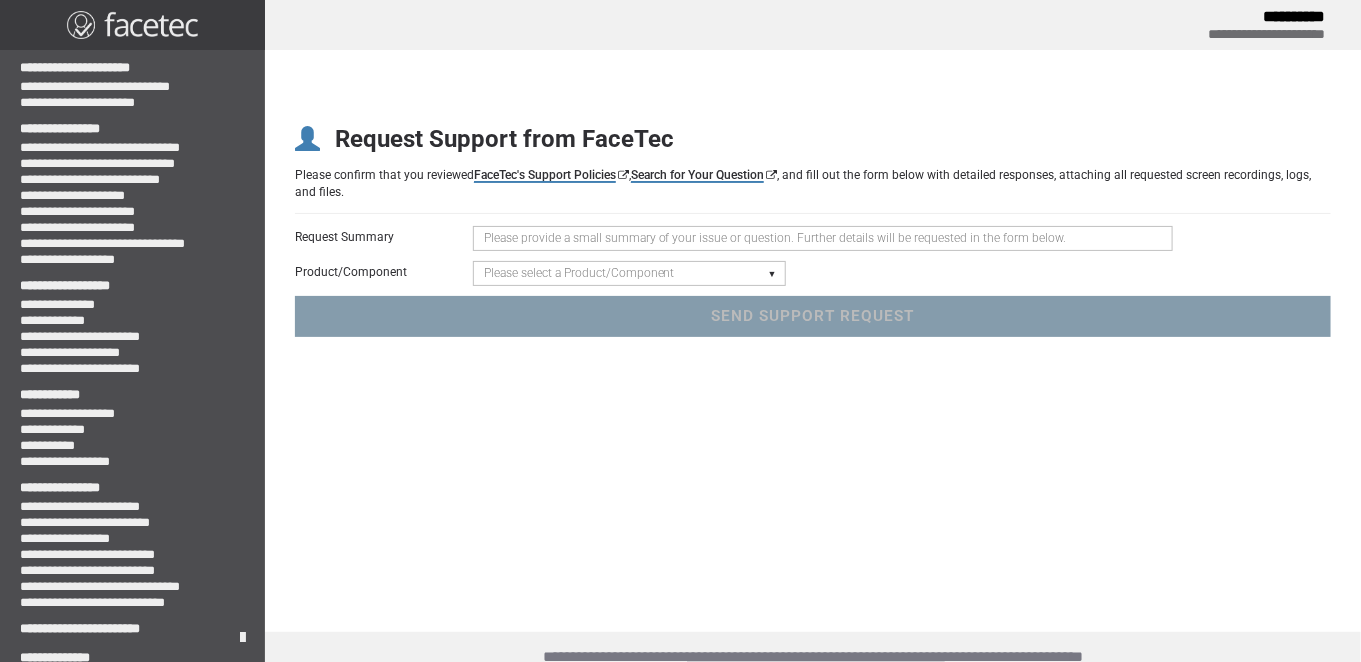 click at bounding box center [823, 238] 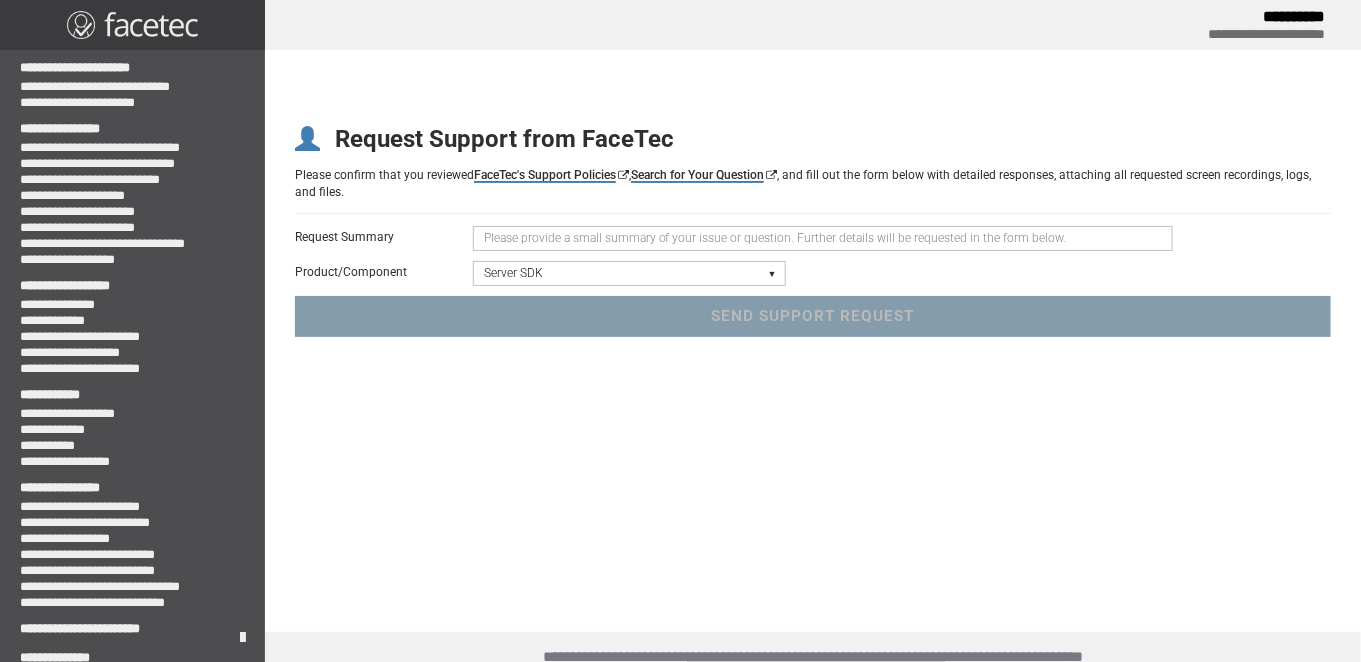 click on "Please select a Product/Component Device SDK (Android, iOS, Browser) Server SDK Dashboard SDK 3D Liveness & Matching ID Scan - Compatibility, Behavior, OCR, Barcode, NFC UR Codes - Biometric Barcodes Specific Features Access Request Account & Application" at bounding box center [629, 273] 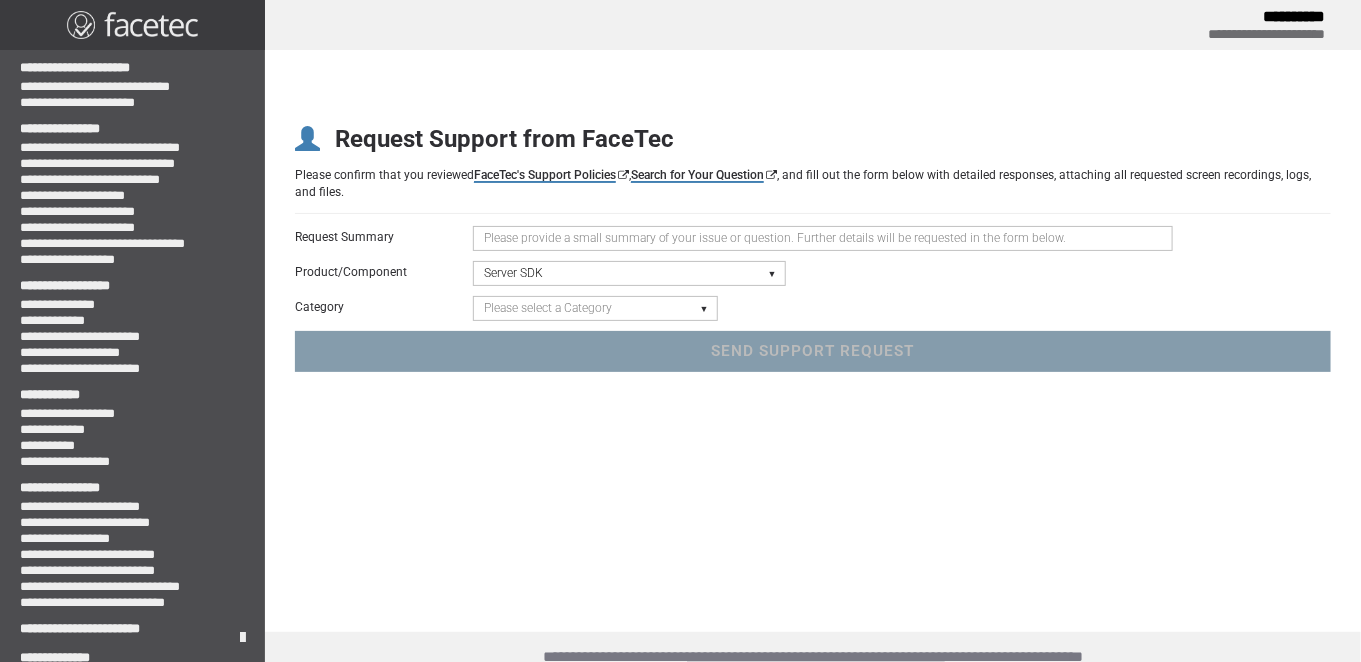 click on "Please select a Category Initialization Issue (Server Not Starting) Crash/Exception API Question or Issue Static Code Analyzer Results" at bounding box center [595, 308] 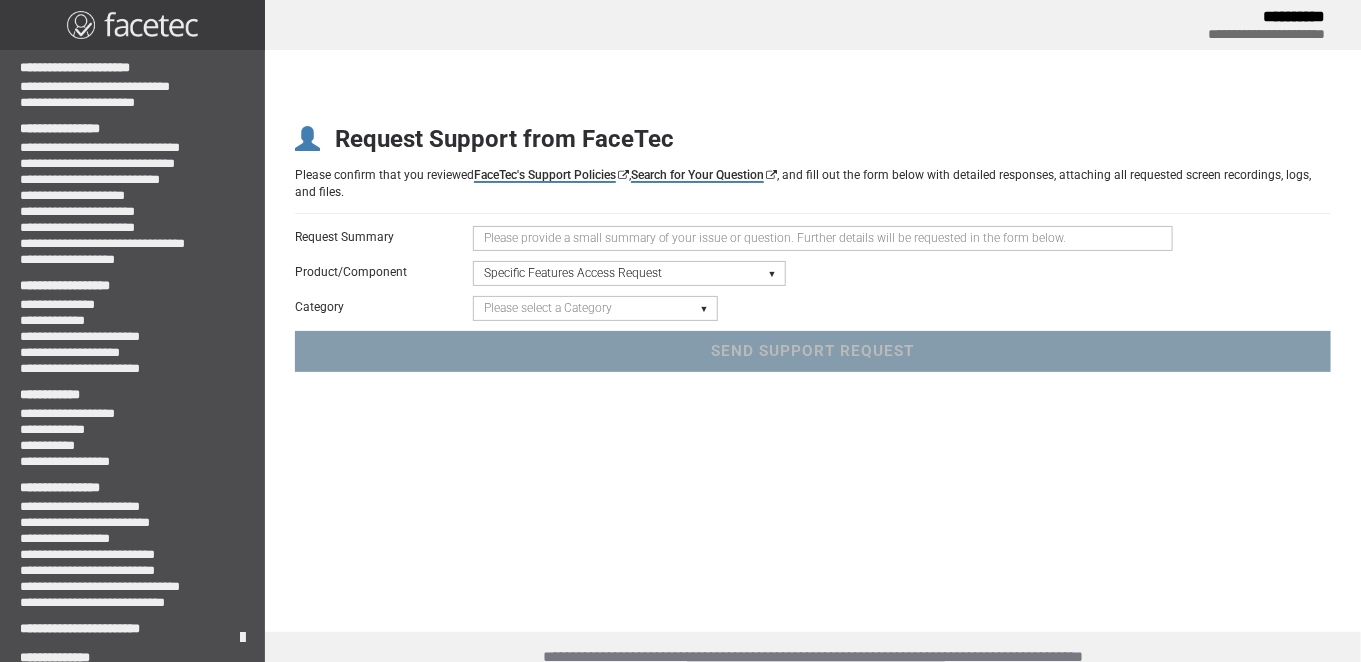 click on "Please select a Product/Component Device SDK (Android, iOS, Browser) Server SDK Dashboard SDK 3D Liveness & Matching ID Scan - Compatibility, Behavior, OCR, Barcode, NFC UR Codes - Biometric Barcodes Specific Features Access Request Account & Application" at bounding box center (629, 273) 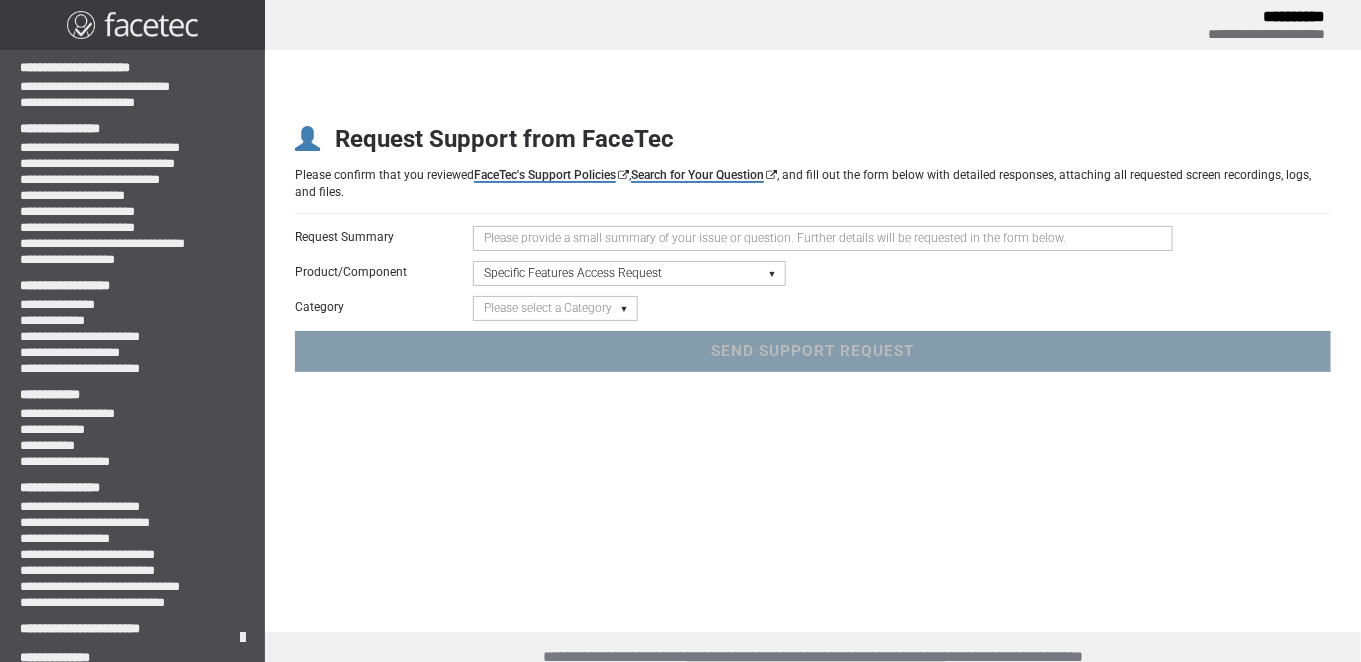 click on "Please select a Category iFrame Rear Camera Liveness" at bounding box center [555, 308] 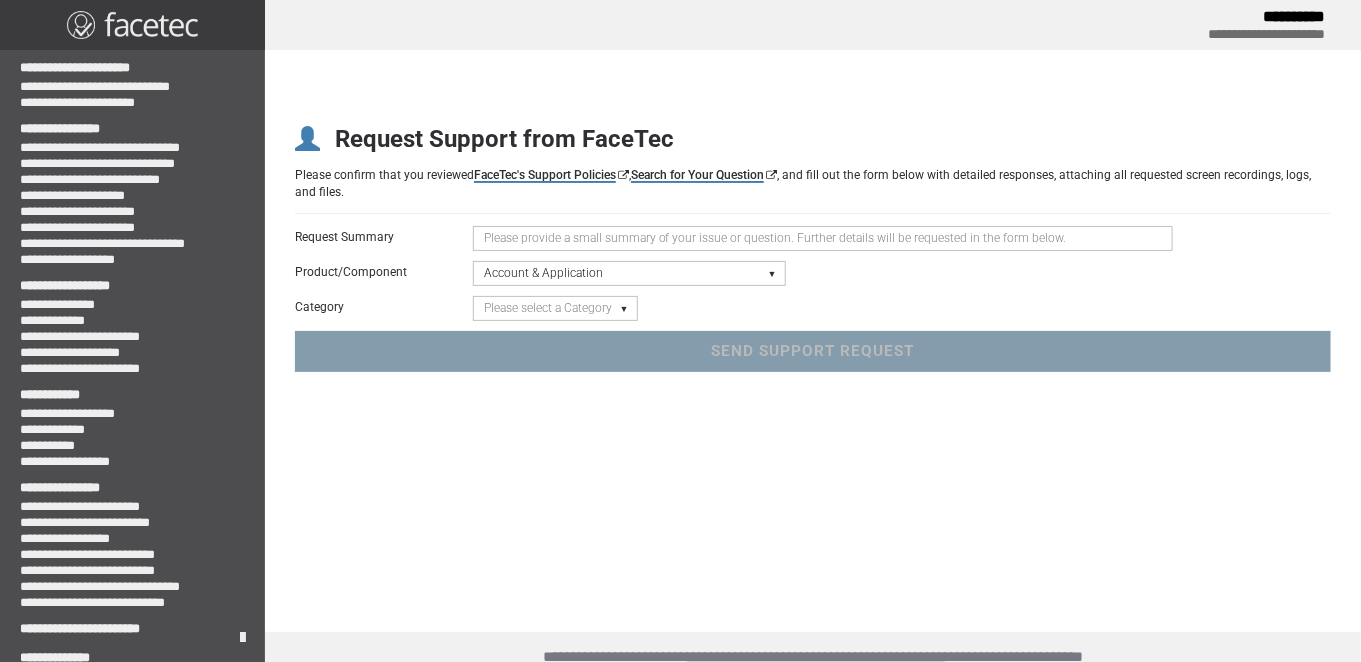 click on "Please select a Product/Component Device SDK (Android, iOS, Browser) Server SDK Dashboard SDK 3D Liveness & Matching ID Scan - Compatibility, Behavior, OCR, Barcode, NFC UR Codes - Biometric Barcodes Specific Features Access Request Account & Application" at bounding box center (629, 273) 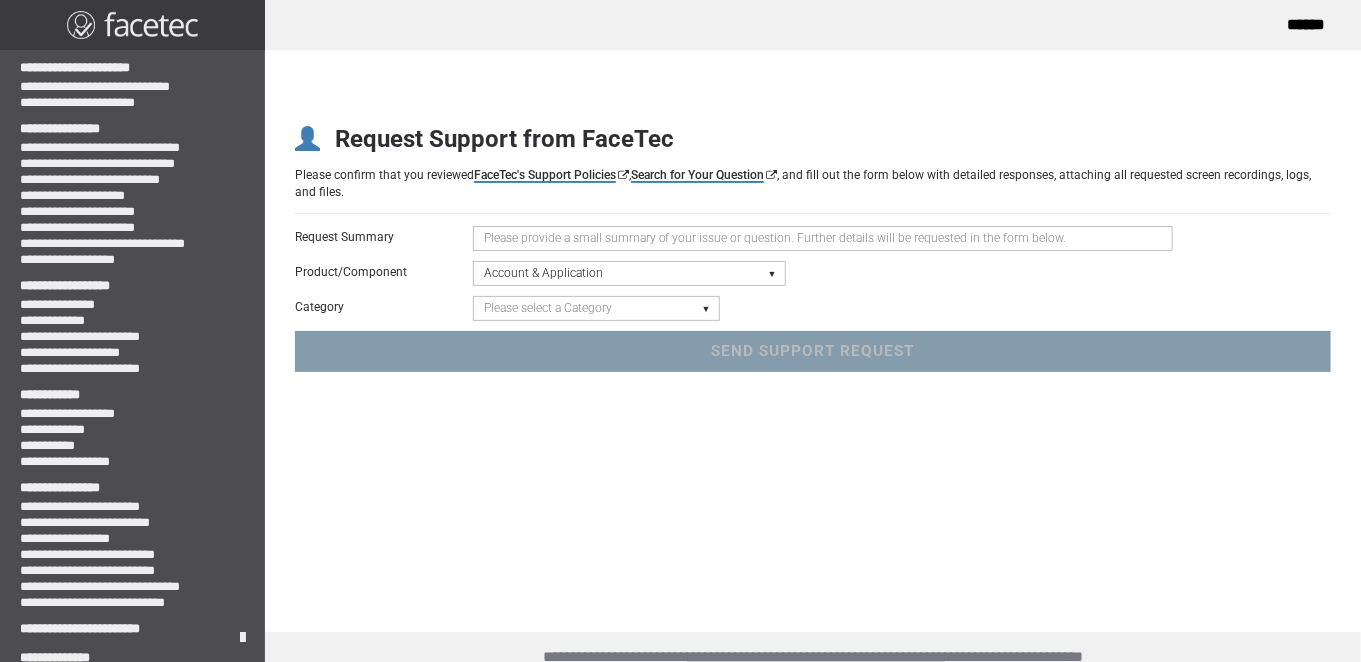 click on "Please select a Category Keys - FaceTec Encryption Key Renewal Request New Application Request "Going to Production" Review Request General Application Review Account Management General Account Support" at bounding box center (596, 308) 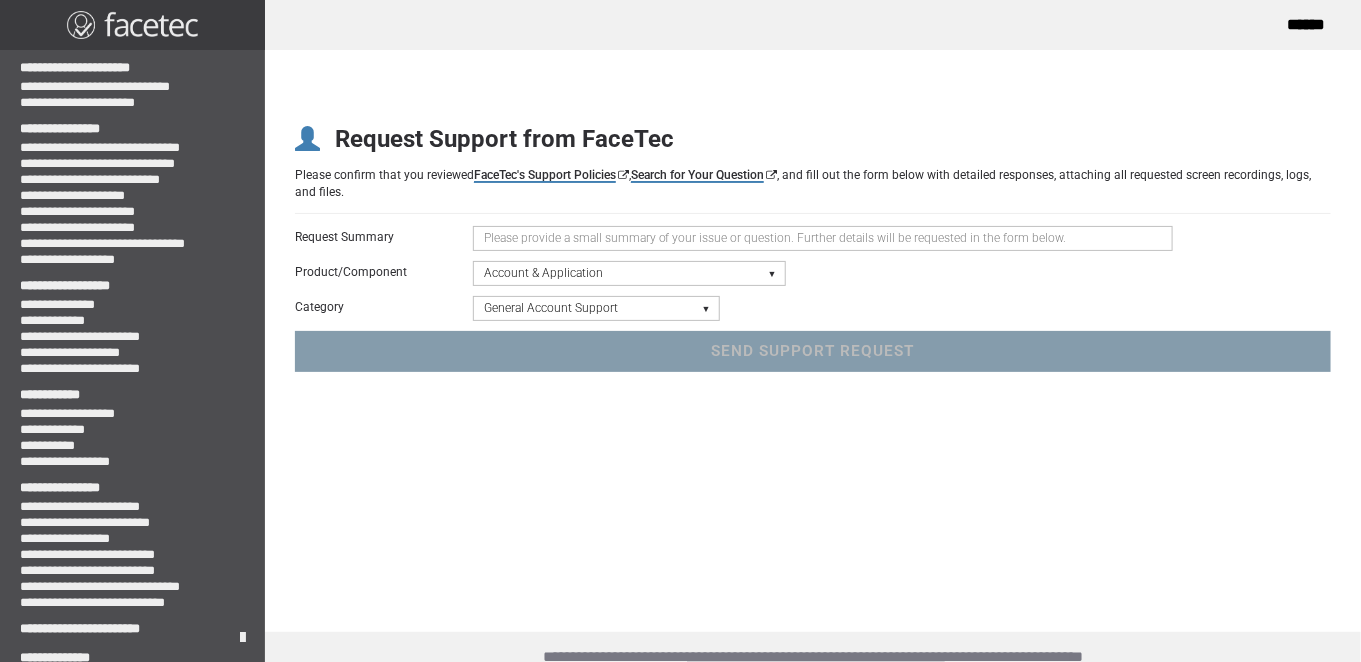 click on "Please select a Category Keys - FaceTec Encryption Key Renewal Request New Application Request "Going to Production" Review Request General Application Review Account Management General Account Support" at bounding box center (596, 308) 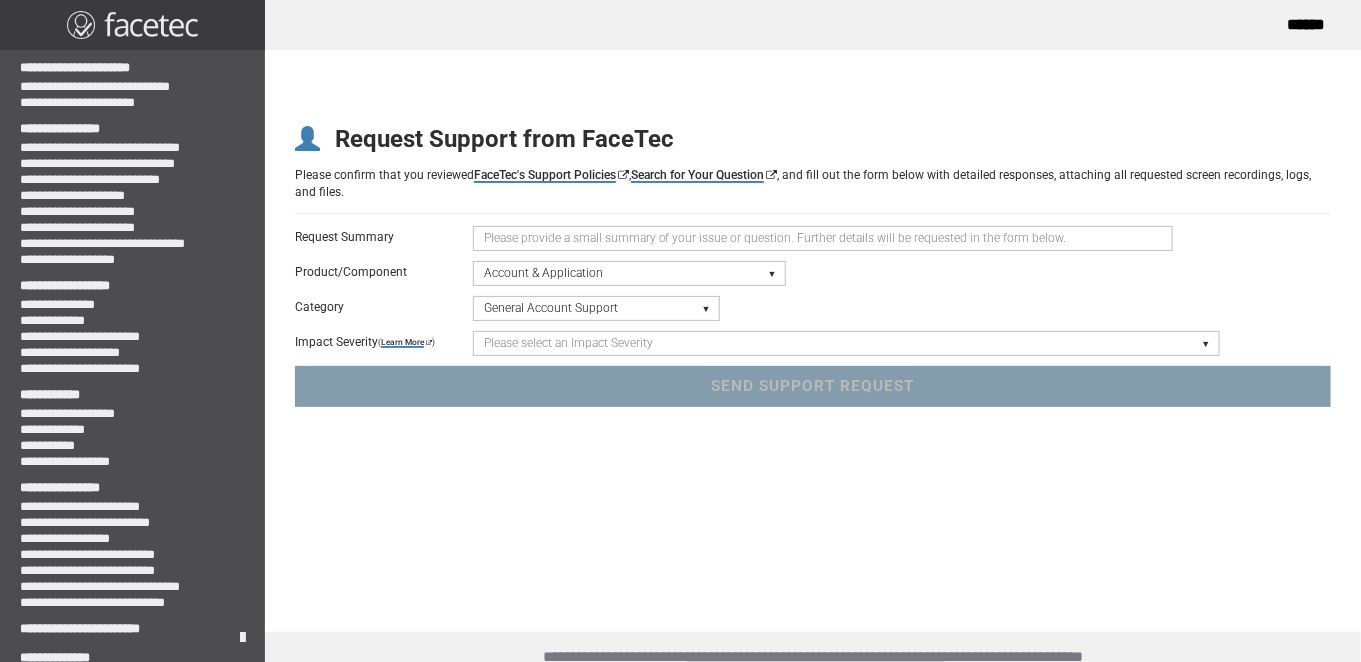 click on "Please select an Impact Severity Severity 1 - Minor Integration Issues, Upgrade Assistance, Encryption Key or Usage Log Questions with No Impact to Live Applications Severity 2 - Moderate Issues Impacting Live Applications / Production Systems Severity 3 - Major Issues Impacting Live Applications - Critical Errors in Production Systems" at bounding box center (846, 343) 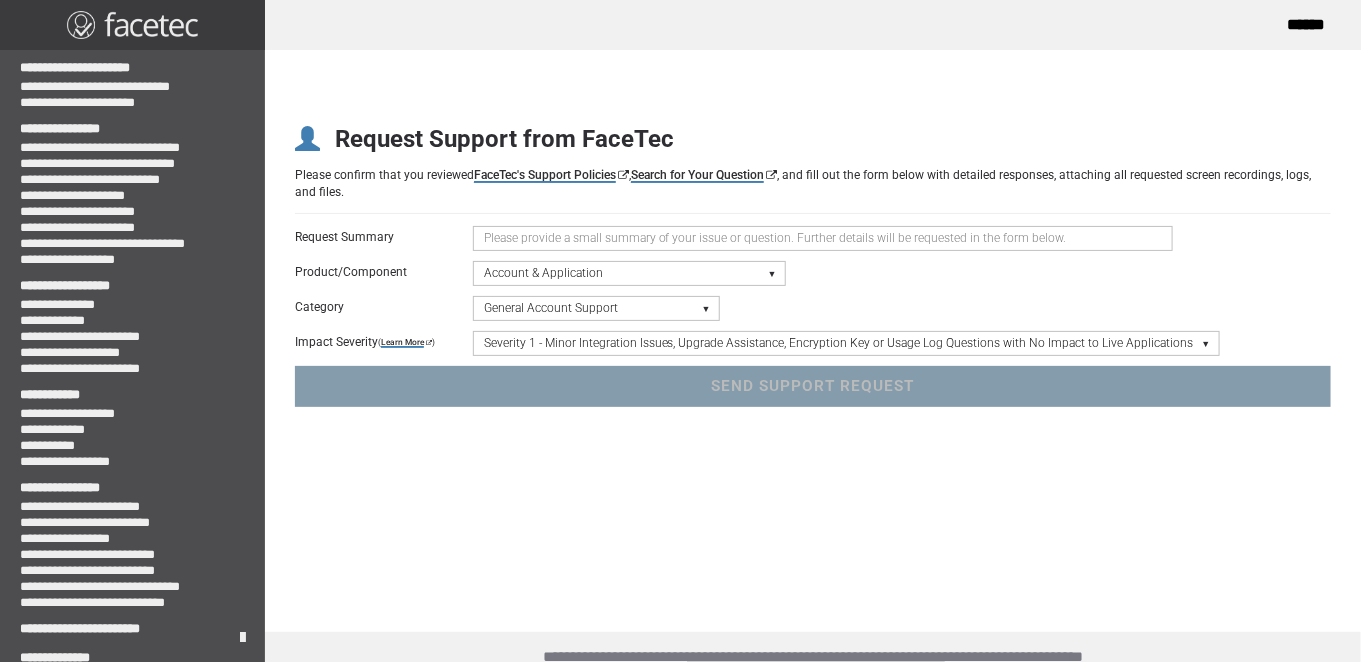 click on "Please select an Impact Severity Severity 1 - Minor Integration Issues, Upgrade Assistance, Encryption Key or Usage Log Questions with No Impact to Live Applications Severity 2 - Moderate Issues Impacting Live Applications / Production Systems Severity 3 - Major Issues Impacting Live Applications - Critical Errors in Production Systems" at bounding box center (846, 343) 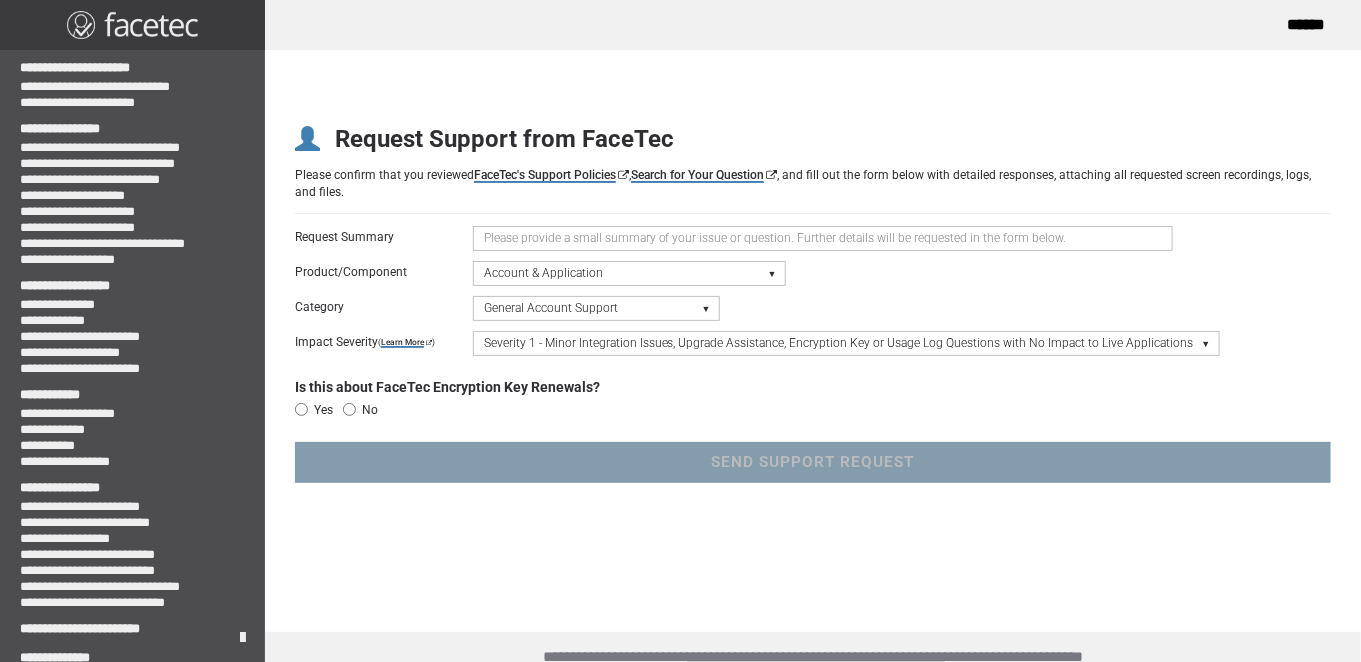 click on "No" at bounding box center (349, 410) 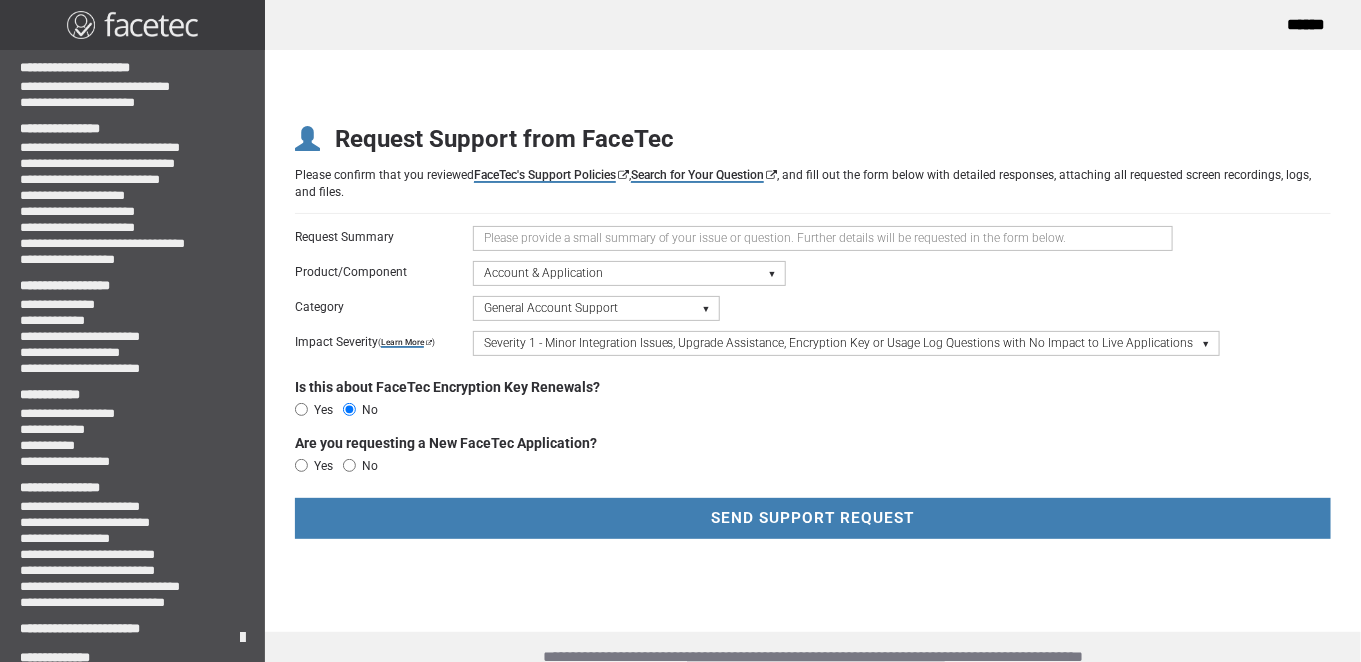 click on "No" at bounding box center (349, 466) 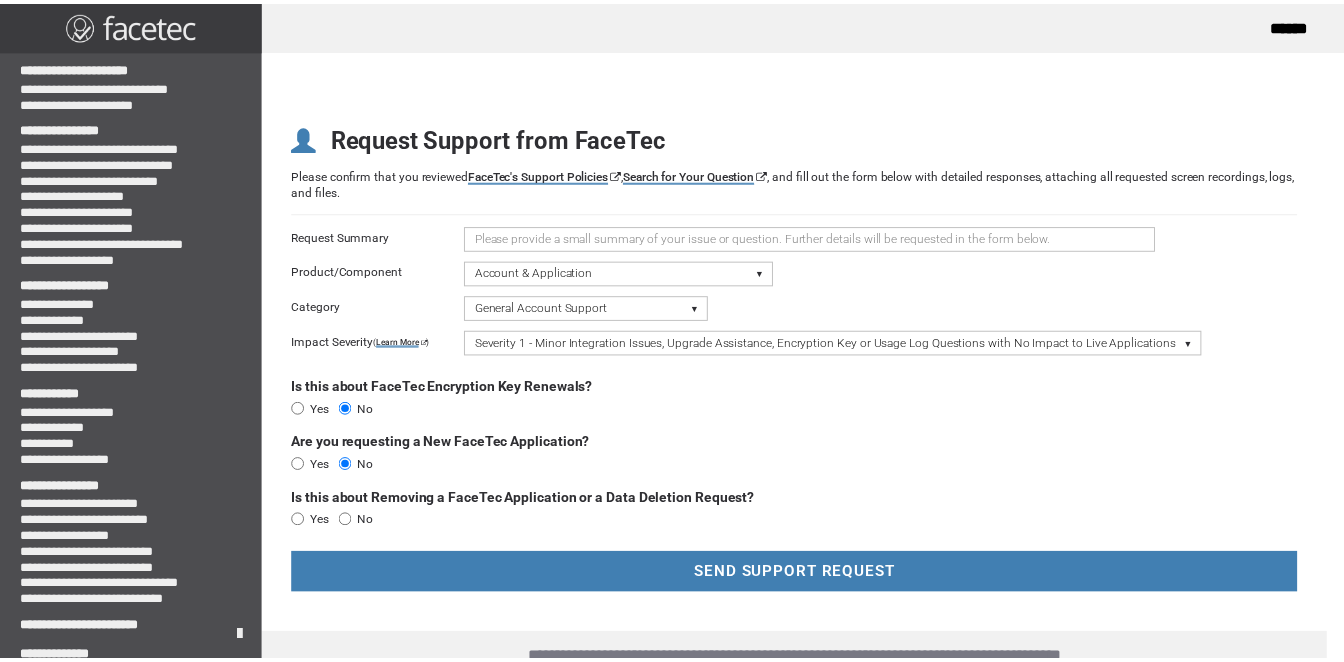 scroll, scrollTop: 0, scrollLeft: 0, axis: both 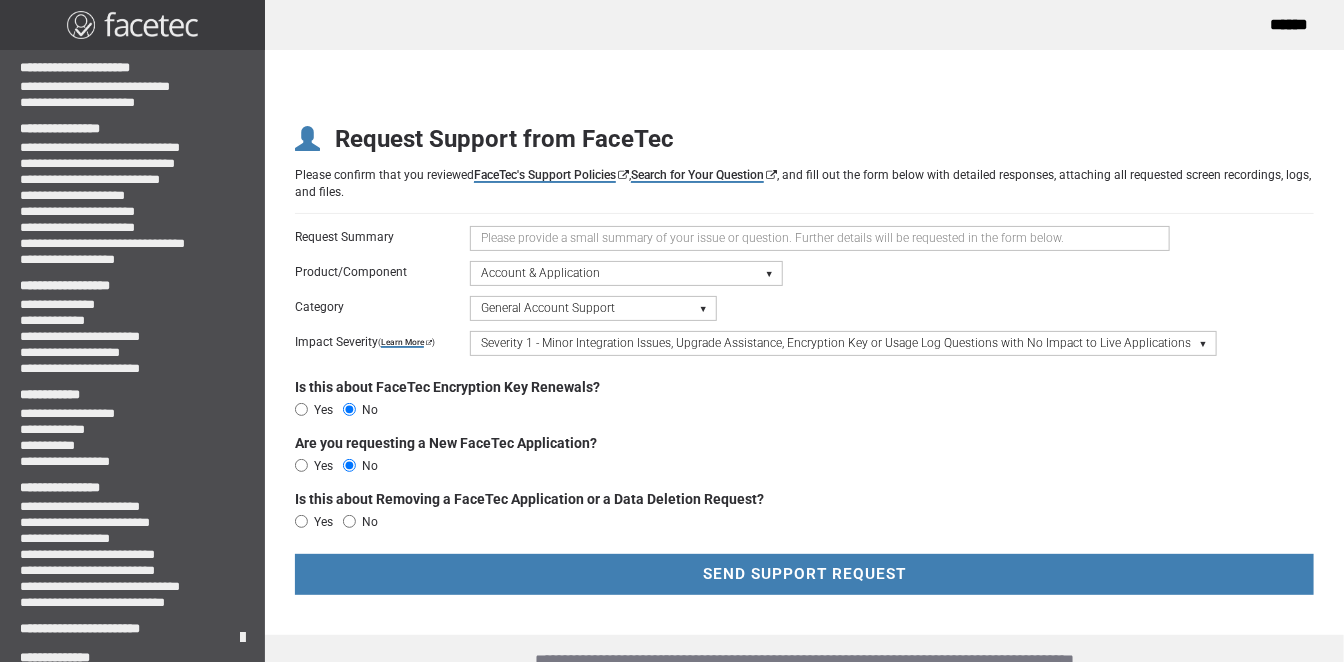 click on "No" at bounding box center [365, 522] 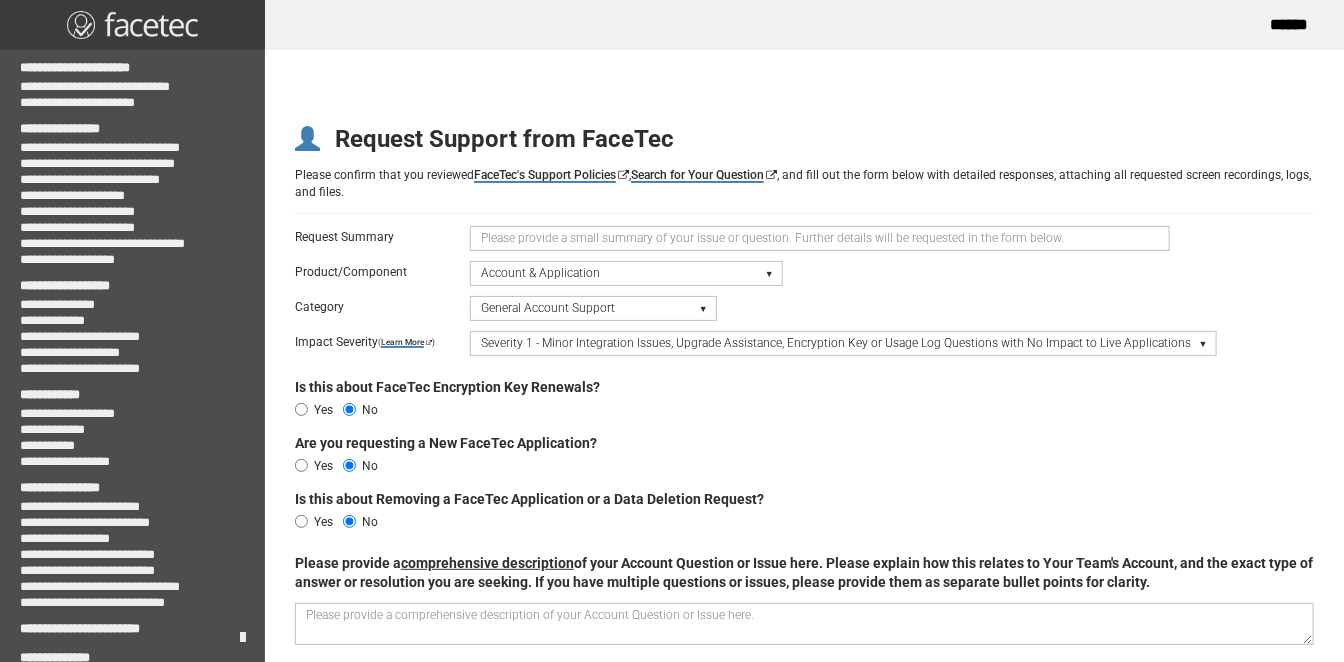 scroll, scrollTop: 111, scrollLeft: 0, axis: vertical 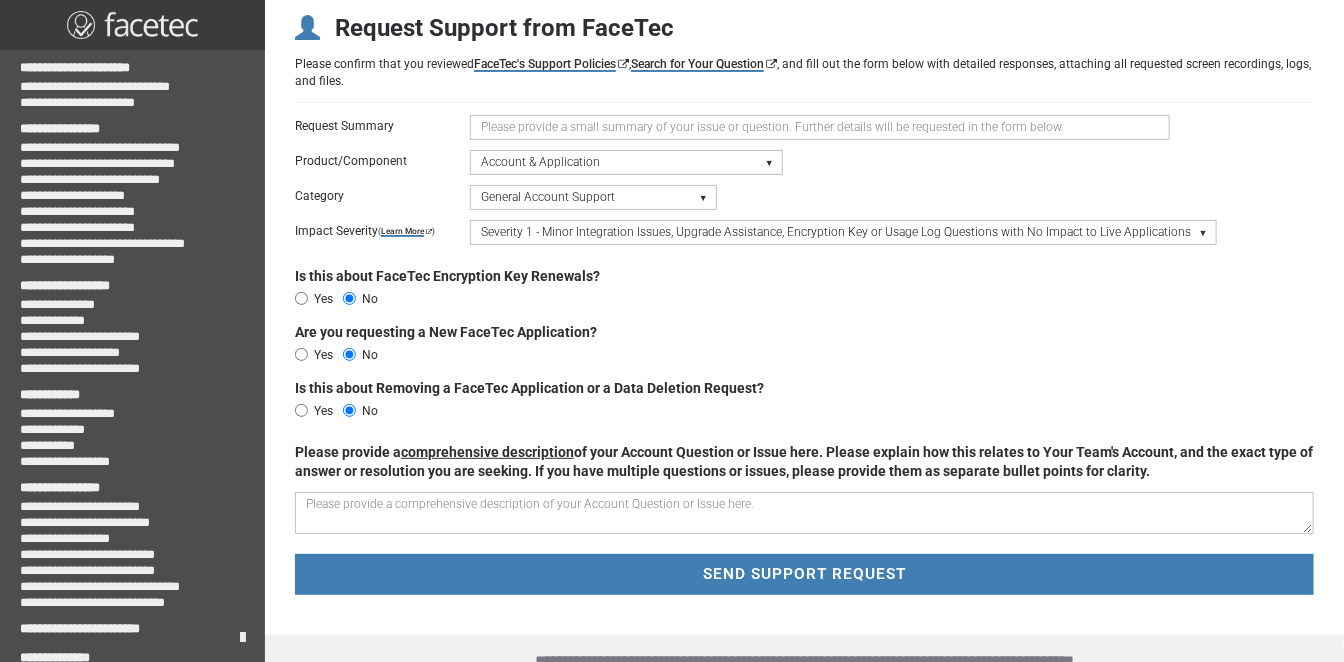 click at bounding box center [804, 513] 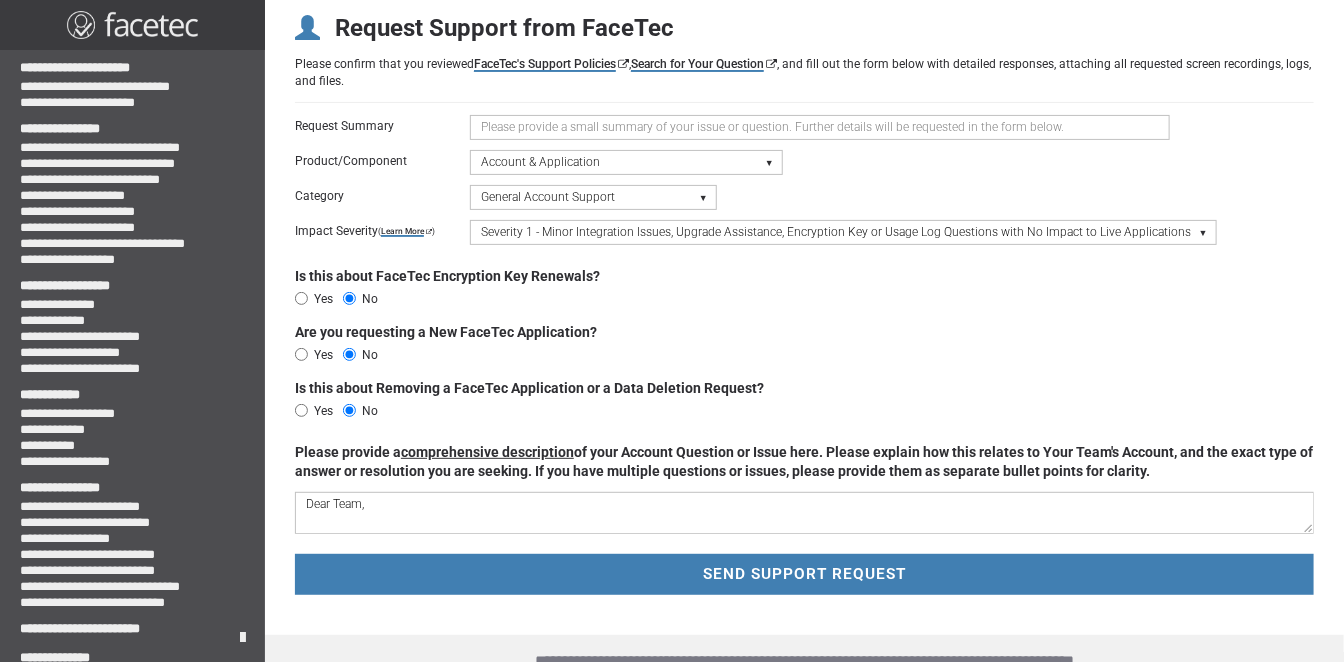 scroll, scrollTop: 205, scrollLeft: 0, axis: vertical 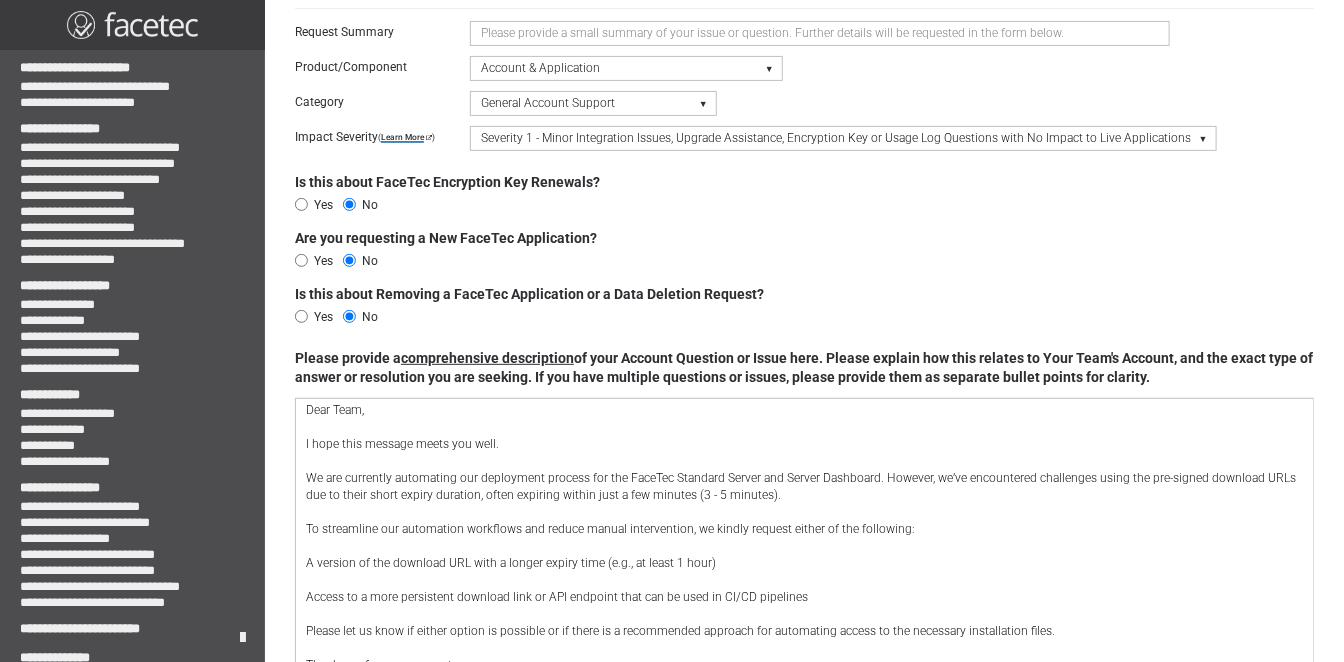 click on "Dear Team,
I hope this message meets you well.
We are currently automating our deployment process for the FaceTec Standard Server and Server Dashboard. However, we’ve encountered challenges using the pre-signed download URLs due to their short expiry duration, often expiring within just a few minutes (3 - 5 minutes).
To streamline our automation workflows and reduce manual intervention, we kindly request either of the following:
A version of the download URL with a longer expiry time (e.g., at least 1 hour)
Access to a more persistent download link or API endpoint that can be used in CI/CD pipelines
Please let us know if either option is possible or if there is a recommended approach for automating access to the necessary installation files.
Thank you for your support.
Best regards," at bounding box center (804, 554) 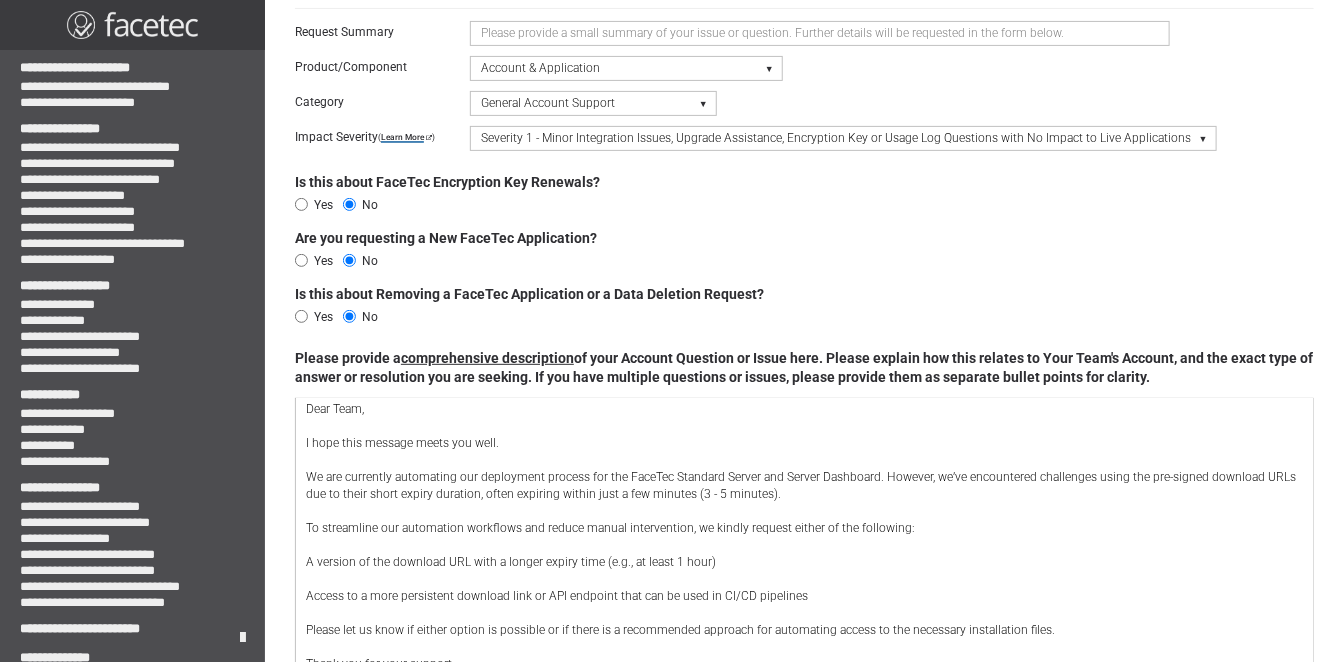 click on "Dear Team,
I hope this message meets you well.
We are currently automating our deployment process for the FaceTec Standard Server and Server Dashboard. However, we’ve encountered challenges using the pre-signed download URLs due to their short expiry duration, often expiring within just a few minutes (3 - 5 minutes).
To streamline our automation workflows and reduce manual intervention, we kindly request either of the following:
A version of the download URL with a longer expiry time (e.g., at least 1 hour)
Access to a more persistent download link or API endpoint that can be used in CI/CD pipelines
Please let us know if either option is possible or if there is a recommended approach for automating access to the necessary installation files.
Thank you for your support.
Best regards," at bounding box center (804, 554) 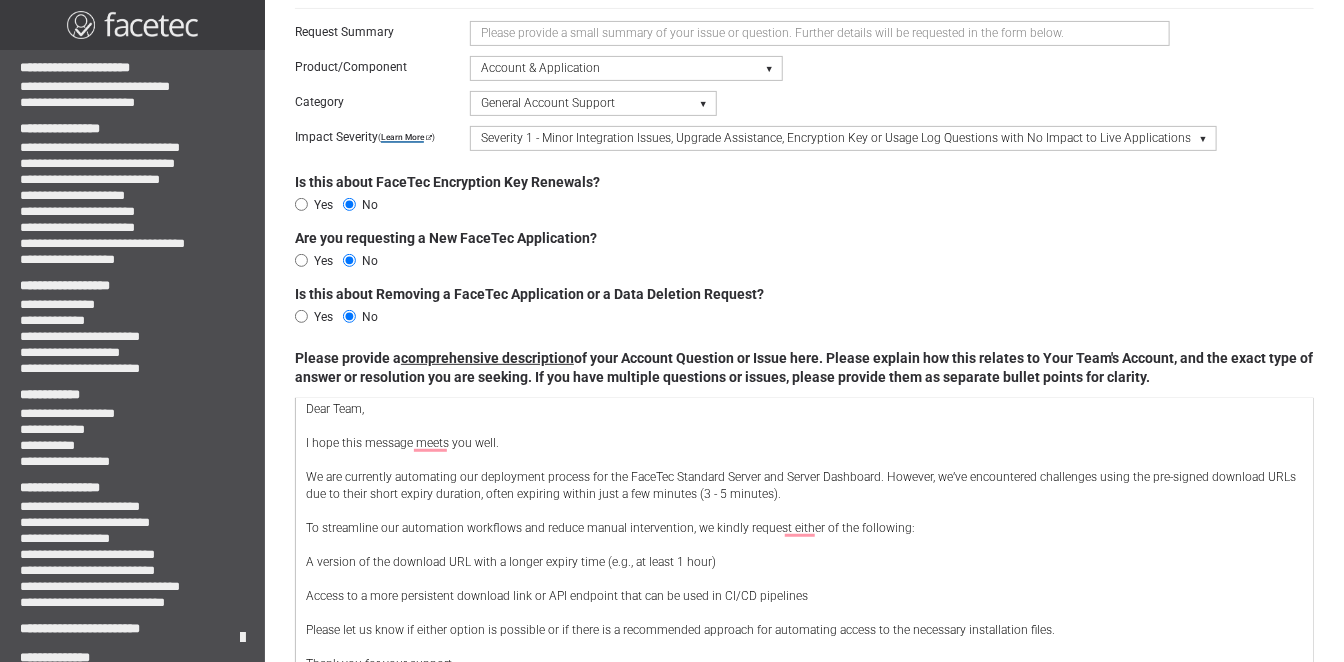 scroll, scrollTop: 0, scrollLeft: 0, axis: both 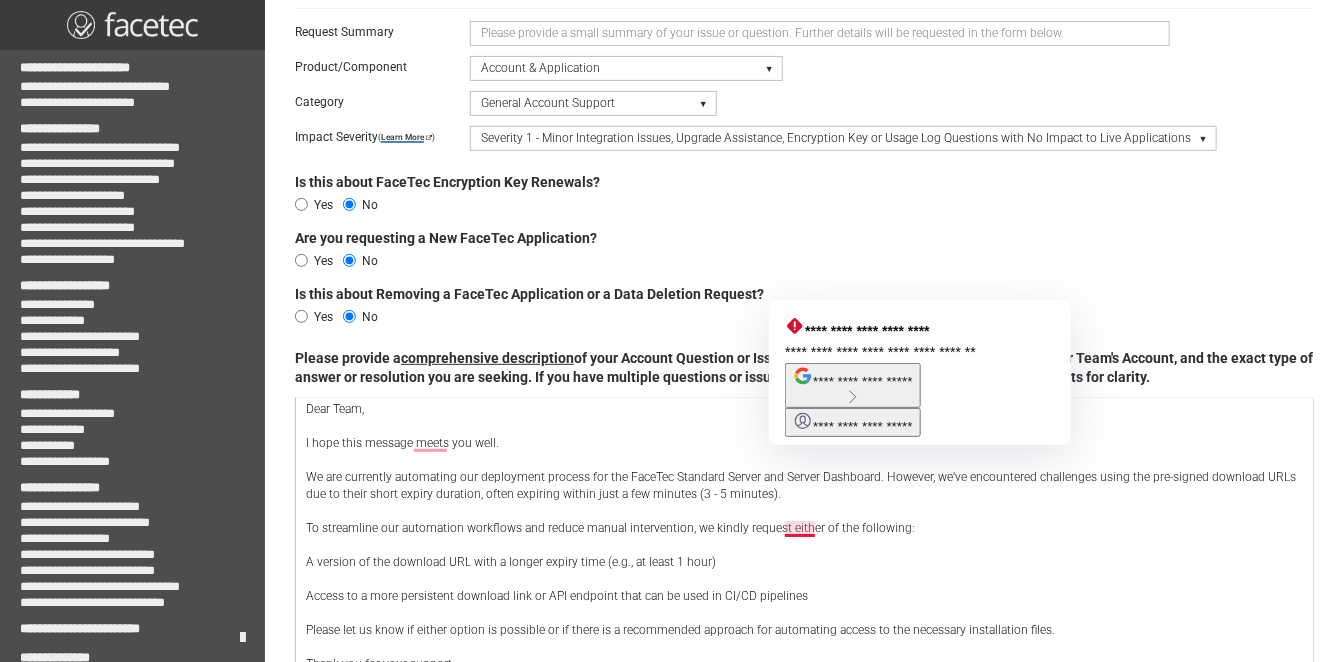 click on "Dear Team,
I hope this message meets you well.
We are currently automating our deployment process for the FaceTec Standard Server and Server Dashboard. However, we’ve encountered challenges using the pre-signed download URLs due to their short expiry duration, often expiring within just a few minutes (3 - 5 minutes).
To streamline our automation workflows and reduce manual intervention, we kindly request either of the following:
A version of the download URL with a longer expiry time (e.g., at least 1 hour)
Access to a more persistent download link or API endpoint that can be used in CI/CD pipelines
Please let us know if either option is possible or if there is a recommended approach for automating access to the necessary installation files.
Thank you for your support.
Best regards," at bounding box center [804, 554] 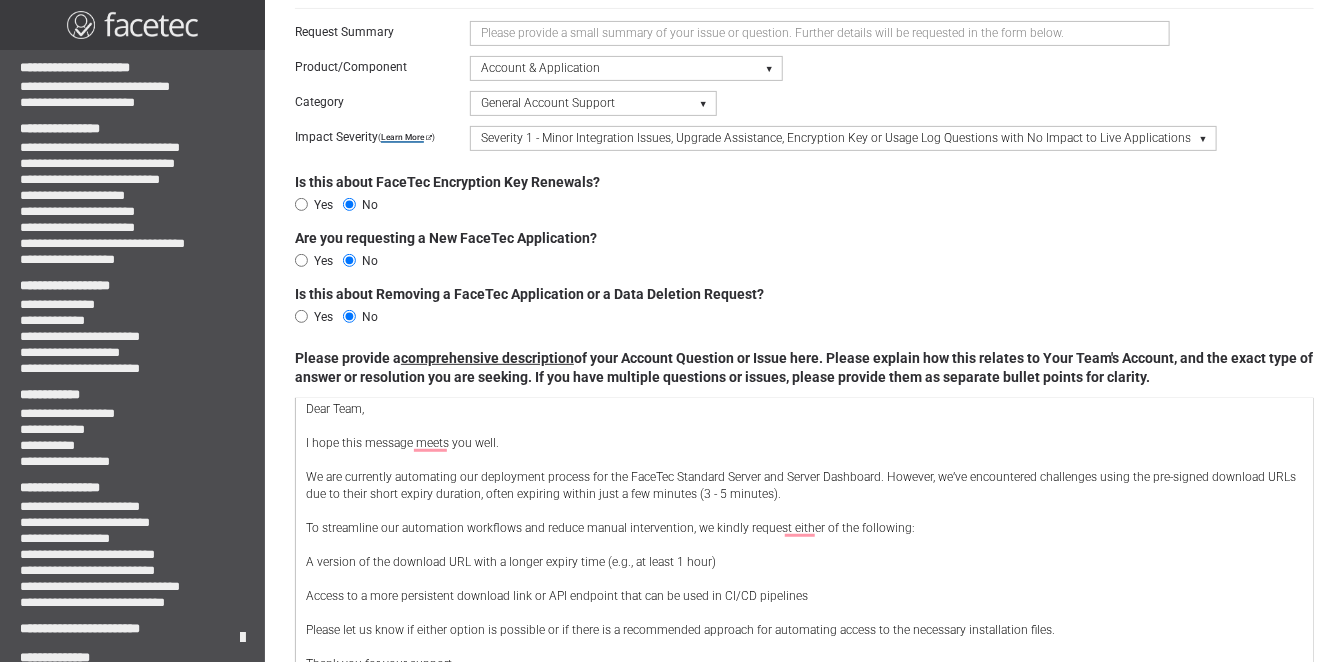 click on "Dear Team,
I hope this message meets you well.
We are currently automating our deployment process for the FaceTec Standard Server and Server Dashboard. However, we’ve encountered challenges using the pre-signed download URLs due to their short expiry duration, often expiring within just a few minutes (3 - 5 minutes).
To streamline our automation workflows and reduce manual intervention, we kindly request either of the following:
A version of the download URL with a longer expiry time (e.g., at least 1 hour)
Access to a more persistent download link or API endpoint that can be used in CI/CD pipelines
Please let us know if either option is possible or if there is a recommended approach for automating access to the necessary installation files.
Thank you for your support.
Best regards," at bounding box center [804, 554] 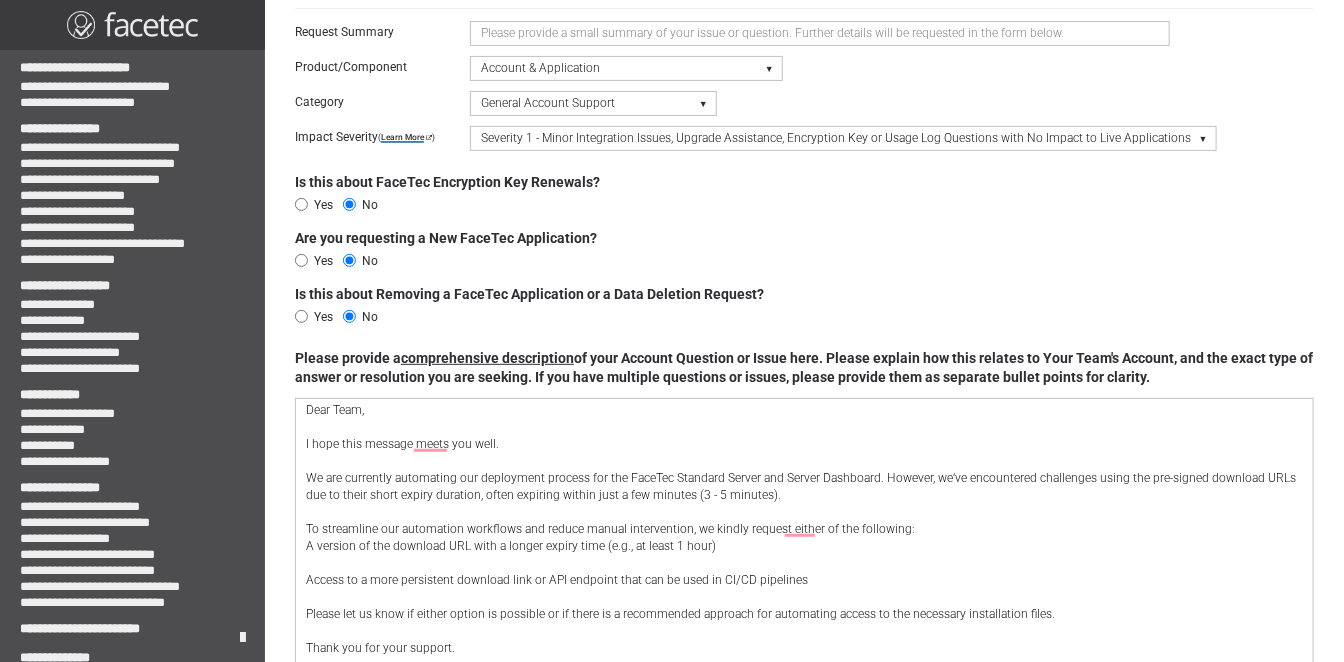 scroll, scrollTop: 0, scrollLeft: 0, axis: both 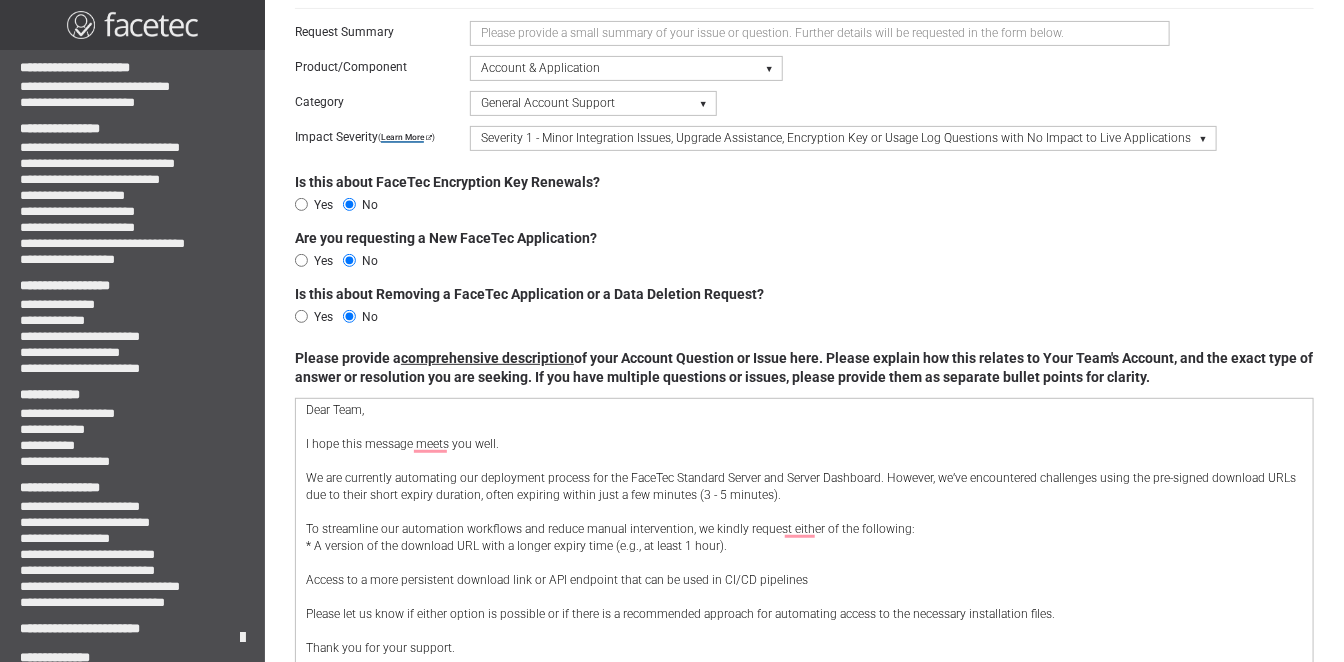 click on "Dear Team,
I hope this message meets you well.
We are currently automating our deployment process for the FaceTec Standard Server and Server Dashboard. However, we’ve encountered challenges using the pre-signed download URLs due to their short expiry duration, often expiring within just a few minutes (3 - 5 minutes).
To streamline our automation workflows and reduce manual intervention, we kindly request either of the following:
* A version of the download URL with a longer expiry time (e.g., at least 1 hour).
Access to a more persistent download link or API endpoint that can be used in CI/CD pipelines
Please let us know if either option is possible or if there is a recommended approach for automating access to the necessary installation files.
Thank you for your support.
Best regards," at bounding box center [804, 552] 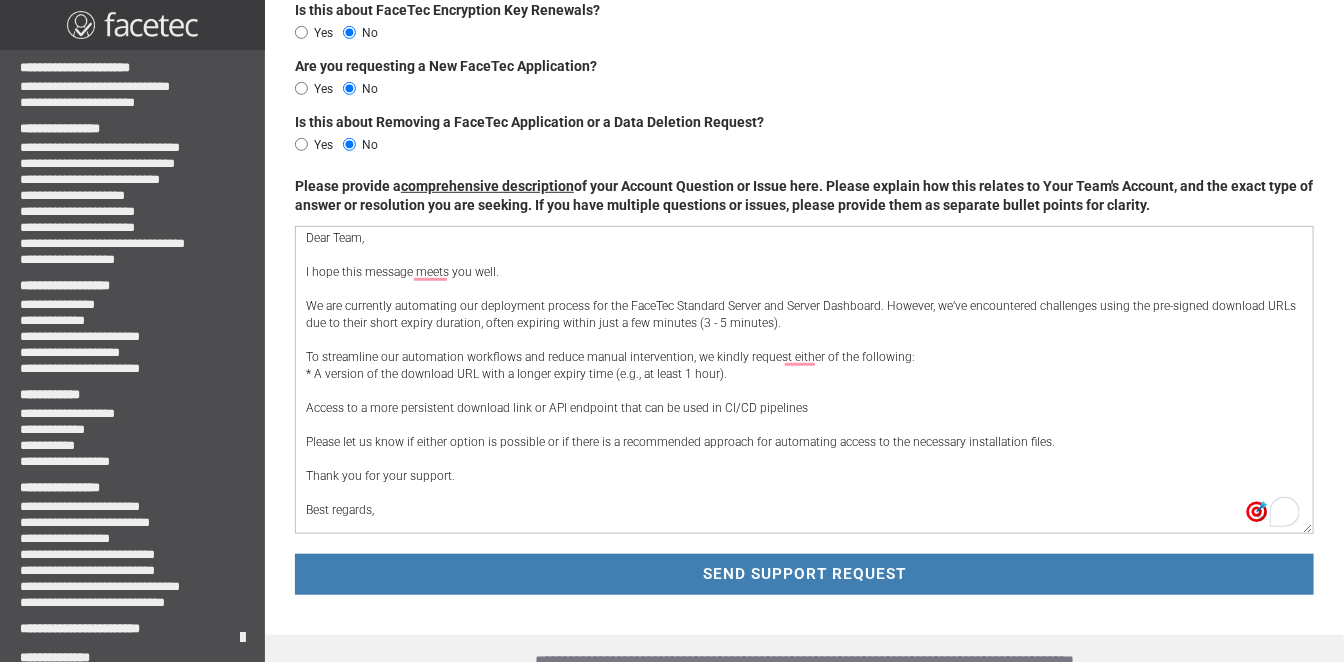 type 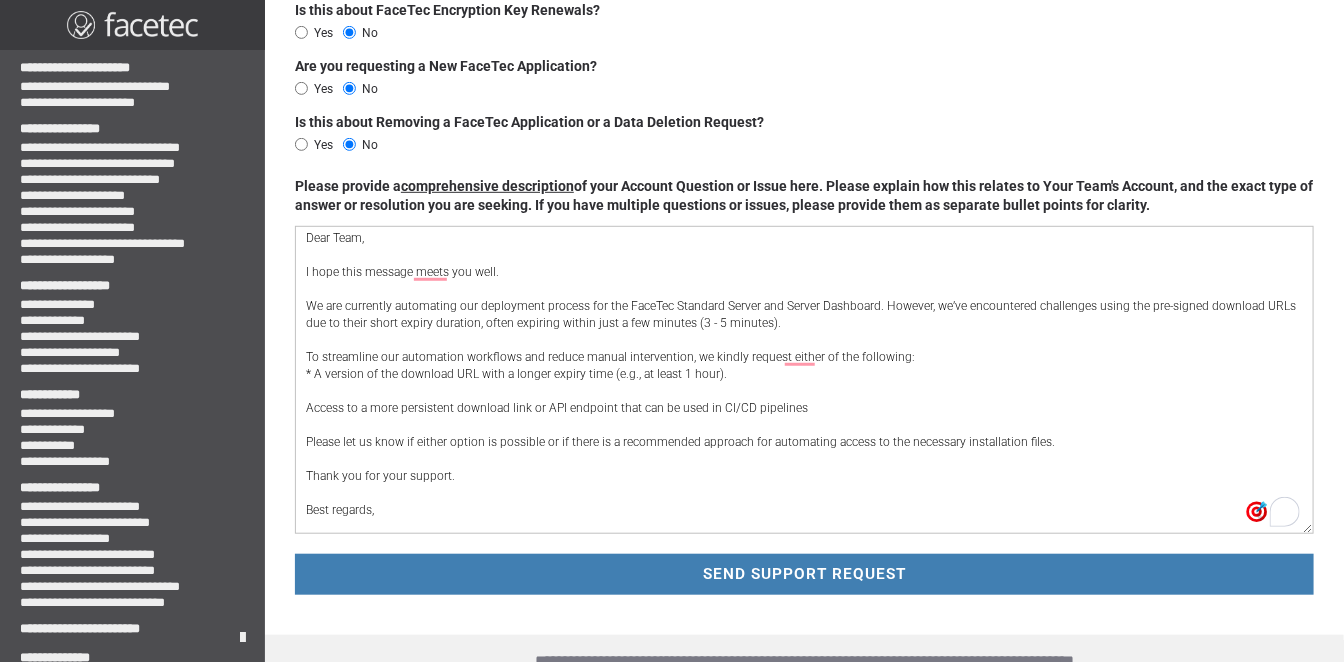 click on "Dear Team,
I hope this message meets you well.
We are currently automating our deployment process for the FaceTec Standard Server and Server Dashboard. However, we’ve encountered challenges using the pre-signed download URLs due to their short expiry duration, often expiring within just a few minutes (3 - 5 minutes).
To streamline our automation workflows and reduce manual intervention, we kindly request either of the following:
* A version of the download URL with a longer expiry time (e.g., at least 1 hour).
Access to a more persistent download link or API endpoint that can be used in CI/CD pipelines
Please let us know if either option is possible or if there is a recommended approach for automating access to the necessary installation files.
Thank you for your support.
Best regards," at bounding box center [804, 380] 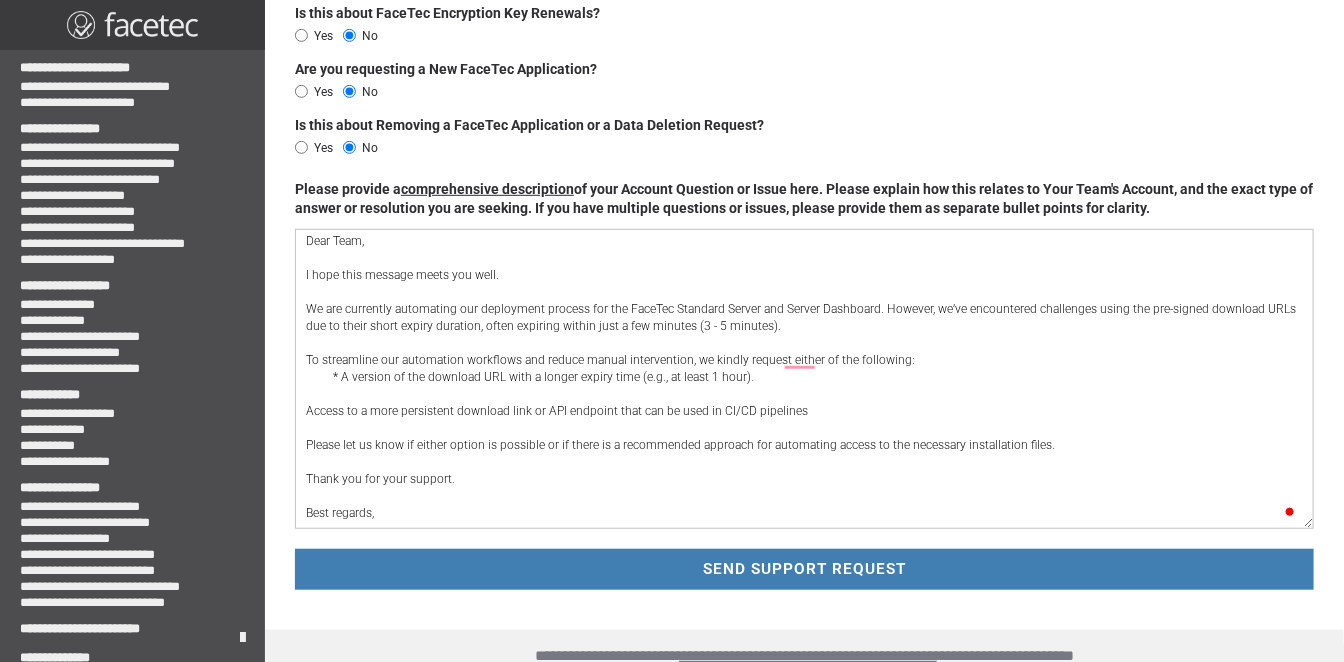 scroll, scrollTop: 368, scrollLeft: 0, axis: vertical 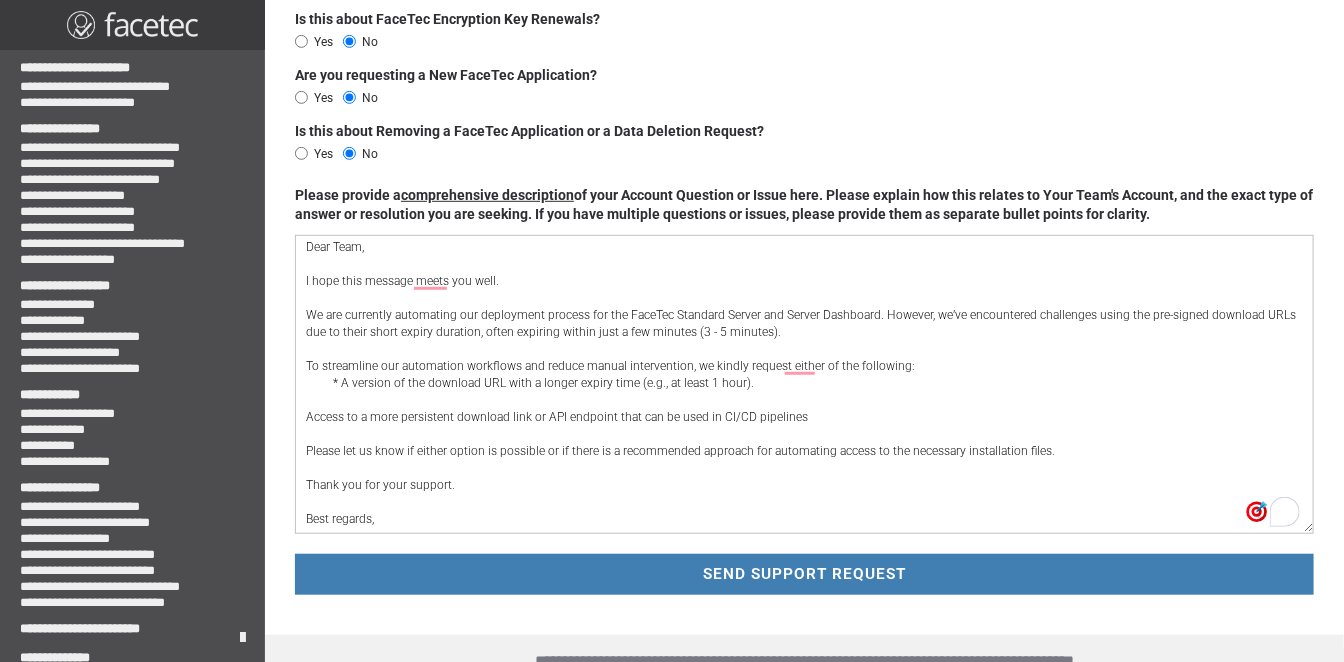 click on "Dear Team,
I hope this message meets you well.
We are currently automating our deployment process for the FaceTec Standard Server and Server Dashboard. However, we’ve encountered challenges using the pre-signed download URLs due to their short expiry duration, often expiring within just a few minutes (3 - 5 minutes).
To streamline our automation workflows and reduce manual intervention, we kindly request either of the following:
* A version of the download URL with a longer expiry time (e.g., at least 1 hour).
Access to a more persistent download link or API endpoint that can be used in CI/CD pipelines
Please let us know if either option is possible or if there is a recommended approach for automating access to the necessary installation files.
Thank you for your support.
Best regards," at bounding box center (804, 384) 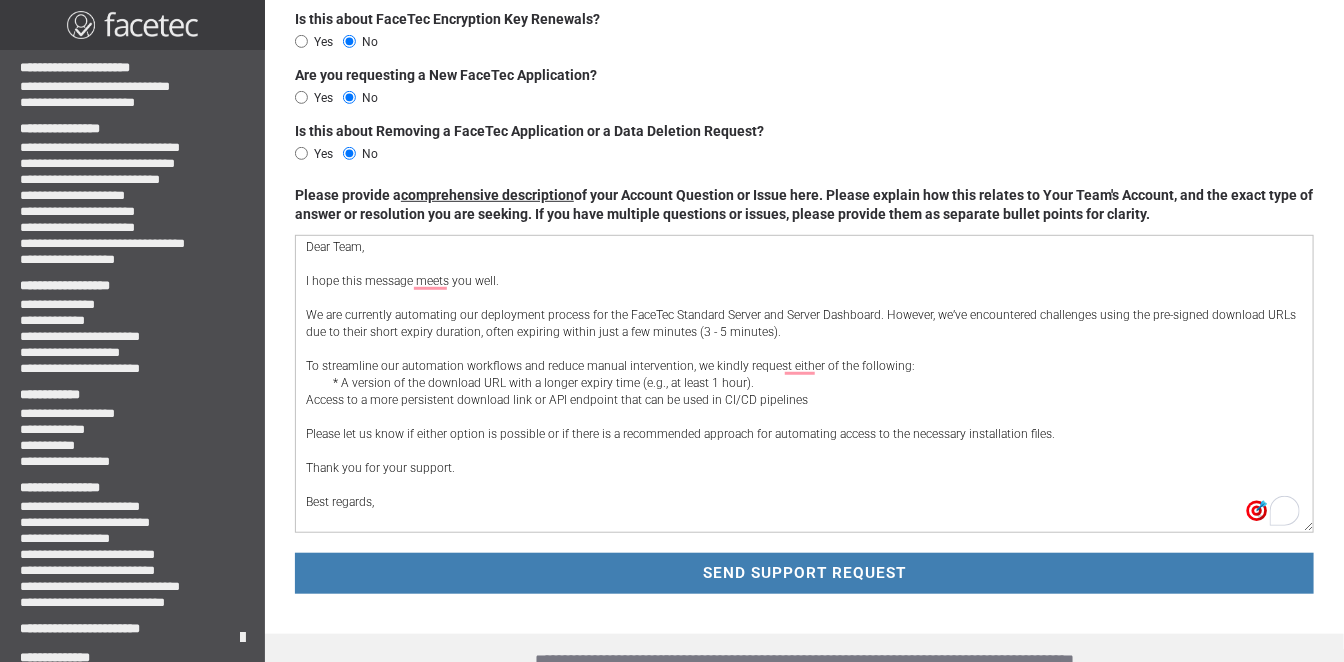 scroll, scrollTop: 367, scrollLeft: 0, axis: vertical 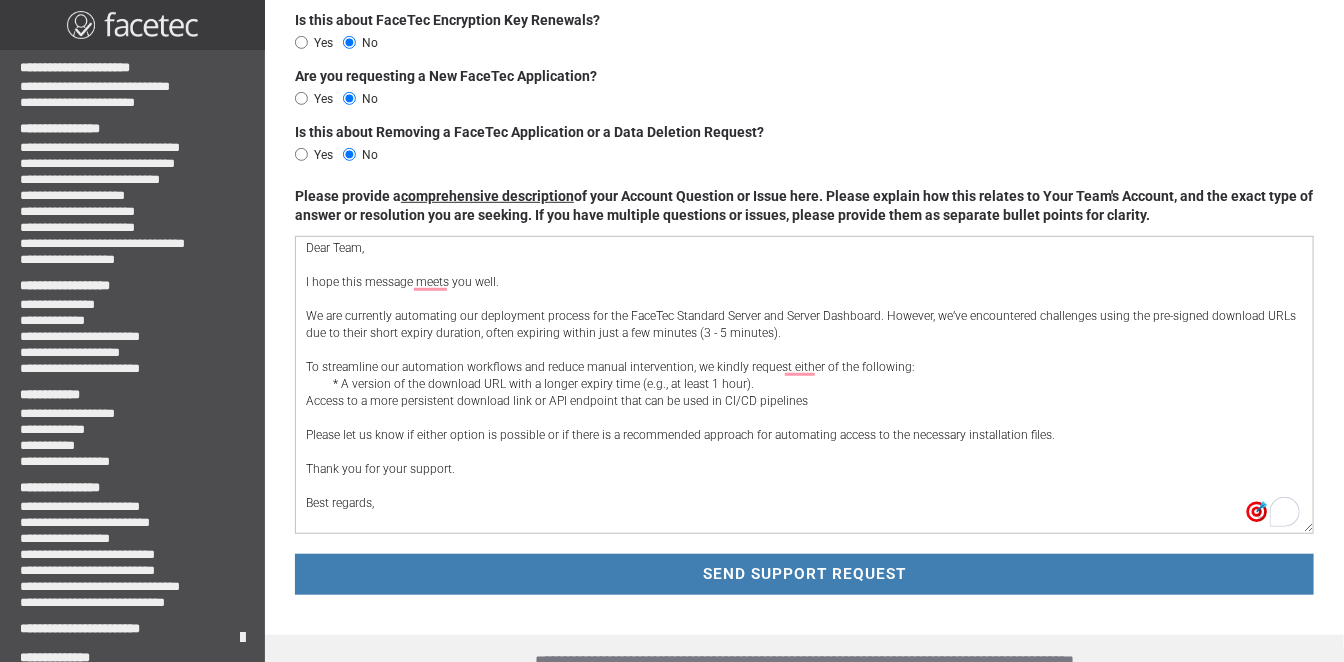 click on "Dear Team,
I hope this message meets you well.
We are currently automating our deployment process for the FaceTec Standard Server and Server Dashboard. However, we’ve encountered challenges using the pre-signed download URLs due to their short expiry duration, often expiring within just a few minutes (3 - 5 minutes).
To streamline our automation workflows and reduce manual intervention, we kindly request either of the following:
* A version of the download URL with a longer expiry time (e.g., at least 1 hour).
Access to a more persistent download link or API endpoint that can be used in CI/CD pipelines
Please let us know if either option is possible or if there is a recommended approach for automating access to the necessary installation files.
Thank you for your support.
Best regards," at bounding box center (804, 385) 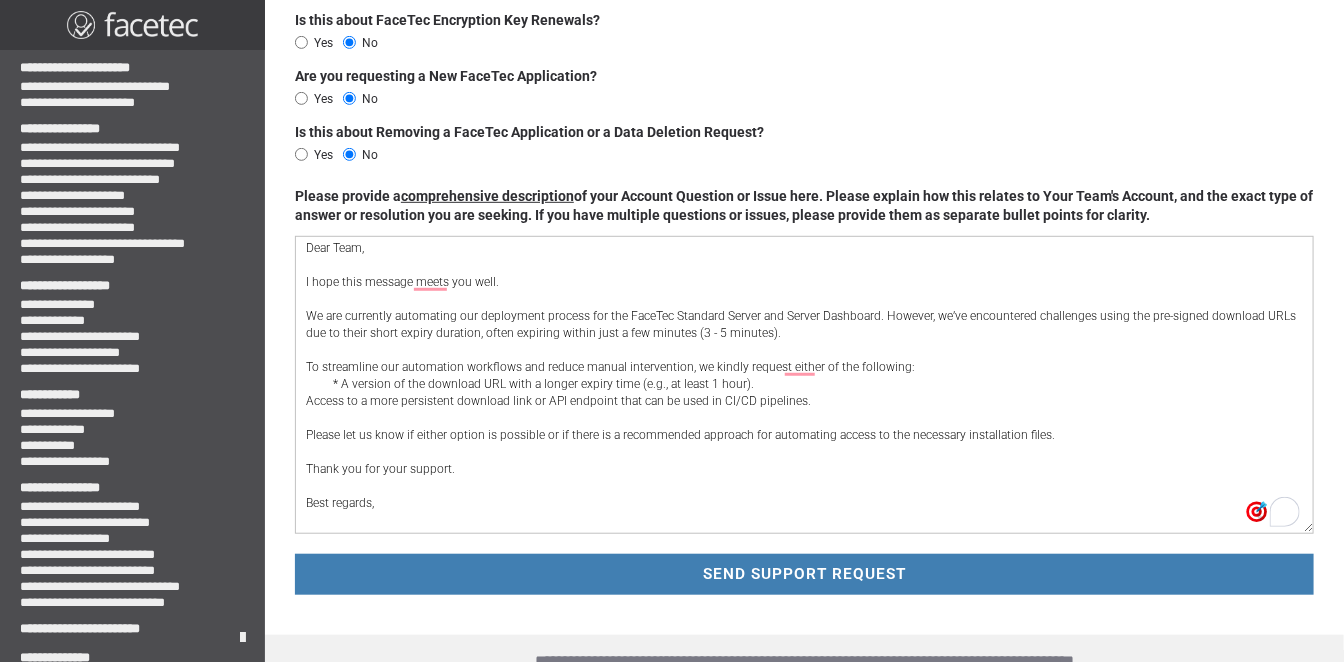 scroll, scrollTop: 366, scrollLeft: 0, axis: vertical 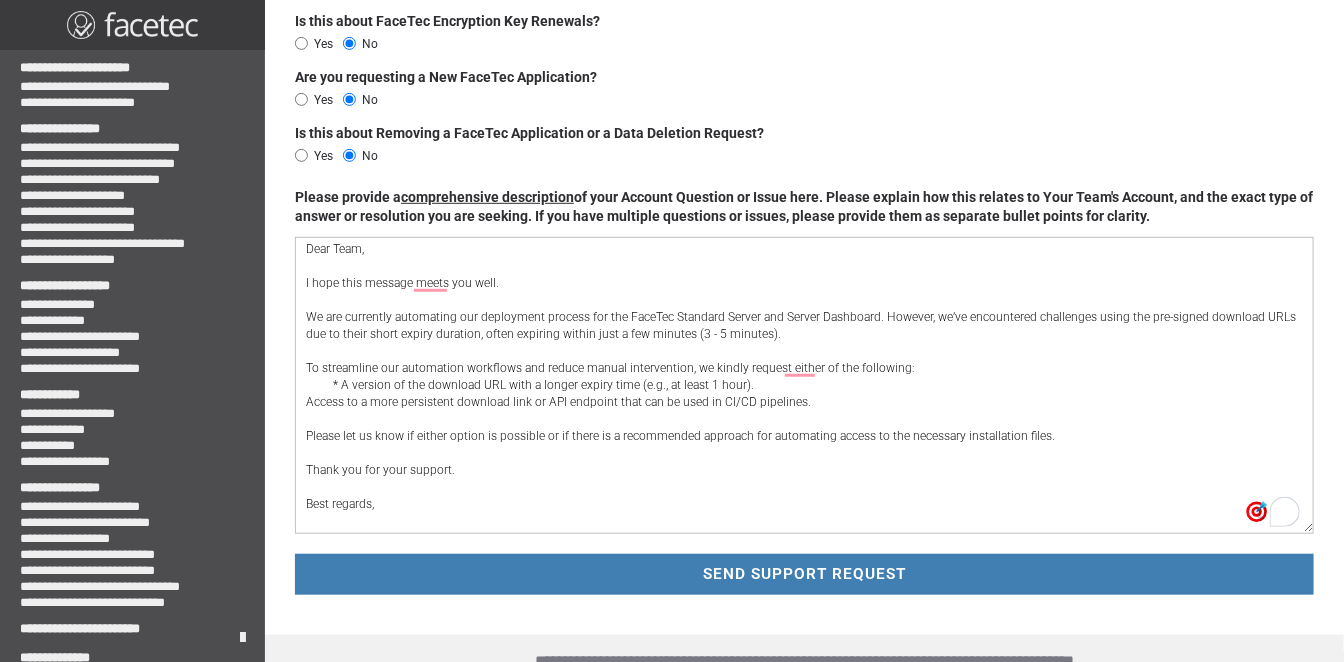 click on "Dear Team,
I hope this message meets you well.
We are currently automating our deployment process for the FaceTec Standard Server and Server Dashboard. However, we’ve encountered challenges using the pre-signed download URLs due to their short expiry duration, often expiring within just a few minutes (3 - 5 minutes).
To streamline our automation workflows and reduce manual intervention, we kindly request either of the following:
* A version of the download URL with a longer expiry time (e.g., at least 1 hour).
Access to a more persistent download link or API endpoint that can be used in CI/CD pipelines.
Please let us know if either option is possible or if there is a recommended approach for automating access to the necessary installation files.
Thank you for your support.
Best regards," at bounding box center (804, 385) 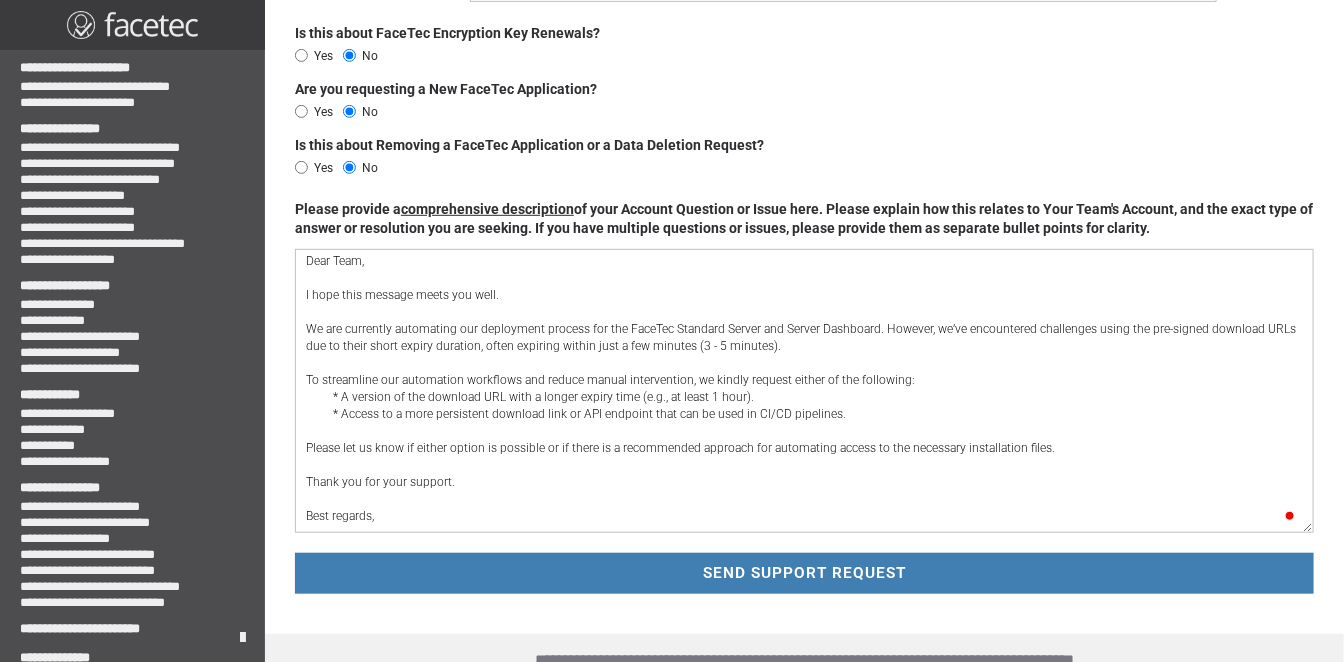 scroll, scrollTop: 353, scrollLeft: 0, axis: vertical 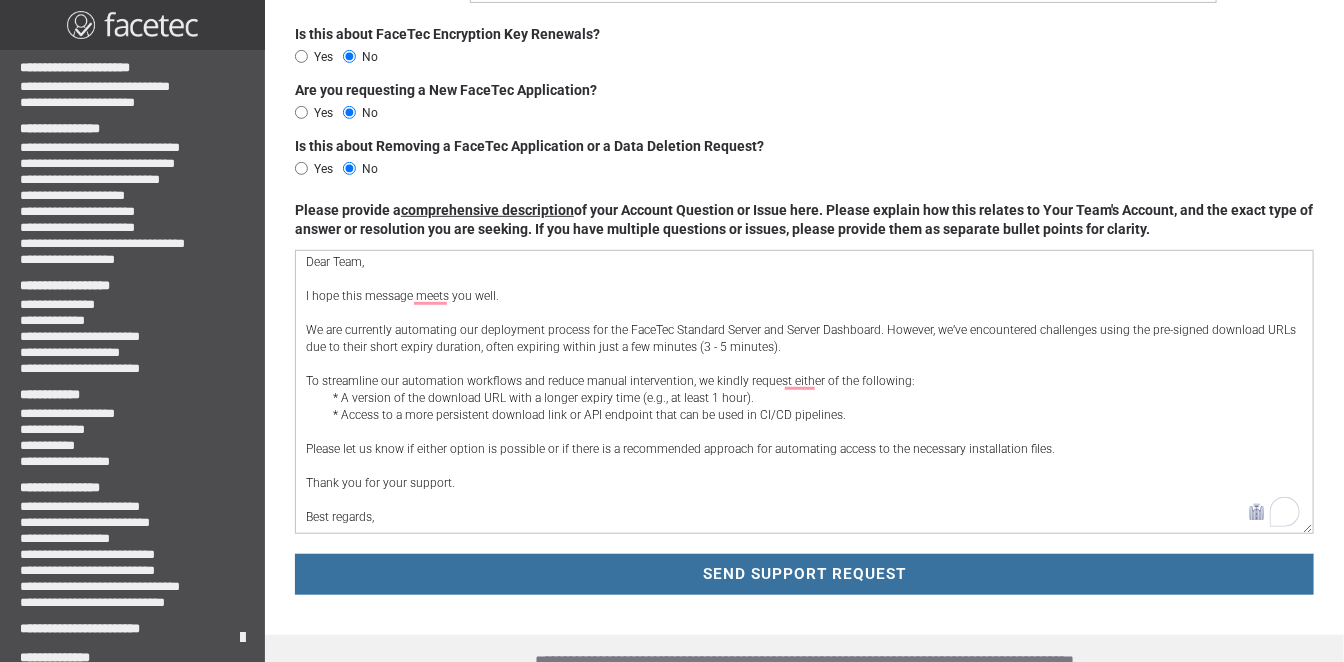 type on "Dear Team,
I hope this message meets you well.
We are currently automating our deployment process for the FaceTec Standard Server and Server Dashboard. However, we’ve encountered challenges using the pre-signed download URLs due to their short expiry duration, often expiring within just a few minutes (3 - 5 minutes).
To streamline our automation workflows and reduce manual intervention, we kindly request either of the following:
* A version of the download URL with a longer expiry time (e.g., at least 1 hour).
* Access to a more persistent download link or API endpoint that can be used in CI/CD pipelines.
Please let us know if either option is possible or if there is a recommended approach for automating access to the necessary installation files.
Thank you for your support.
Best regards," 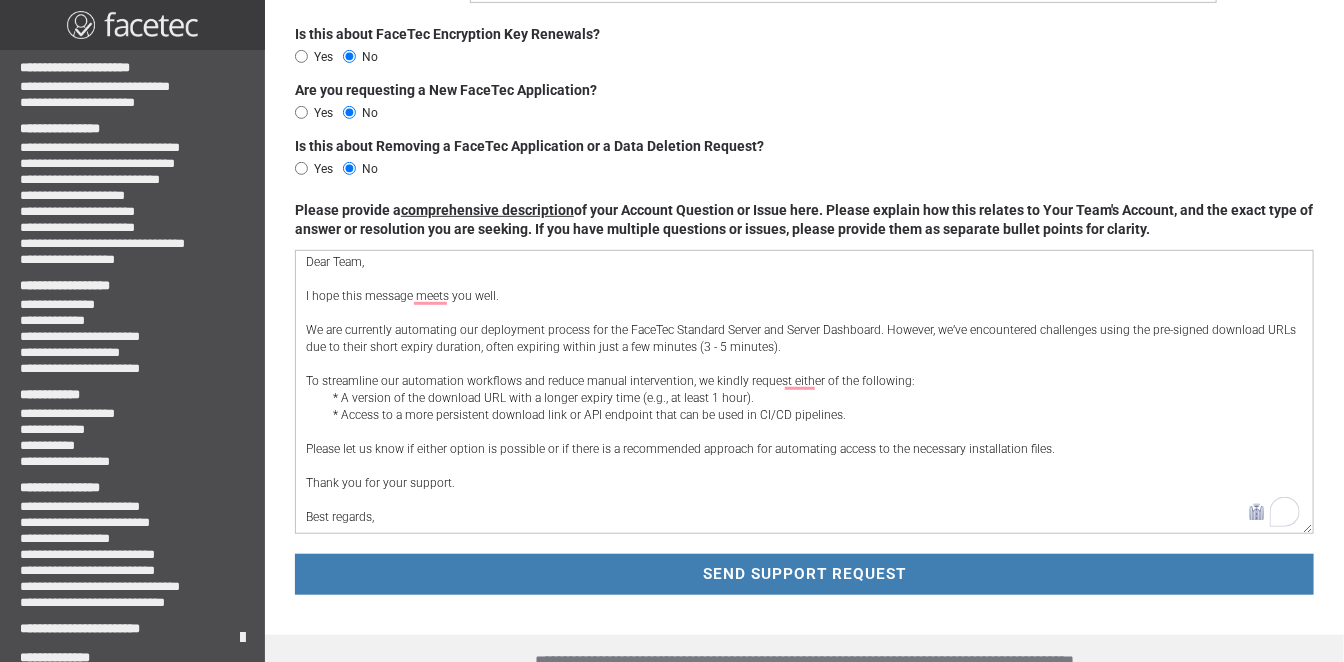 click on "SEND SUPPORT REQUEST" at bounding box center (804, 575) 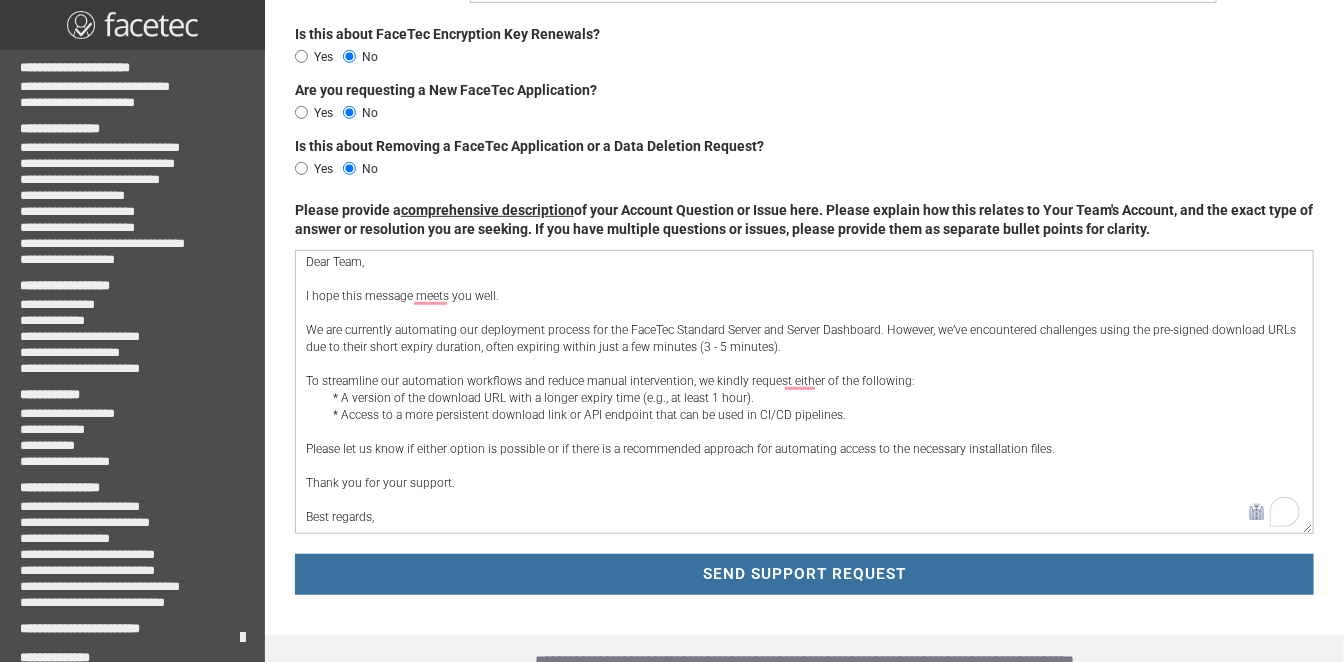scroll, scrollTop: 185, scrollLeft: 0, axis: vertical 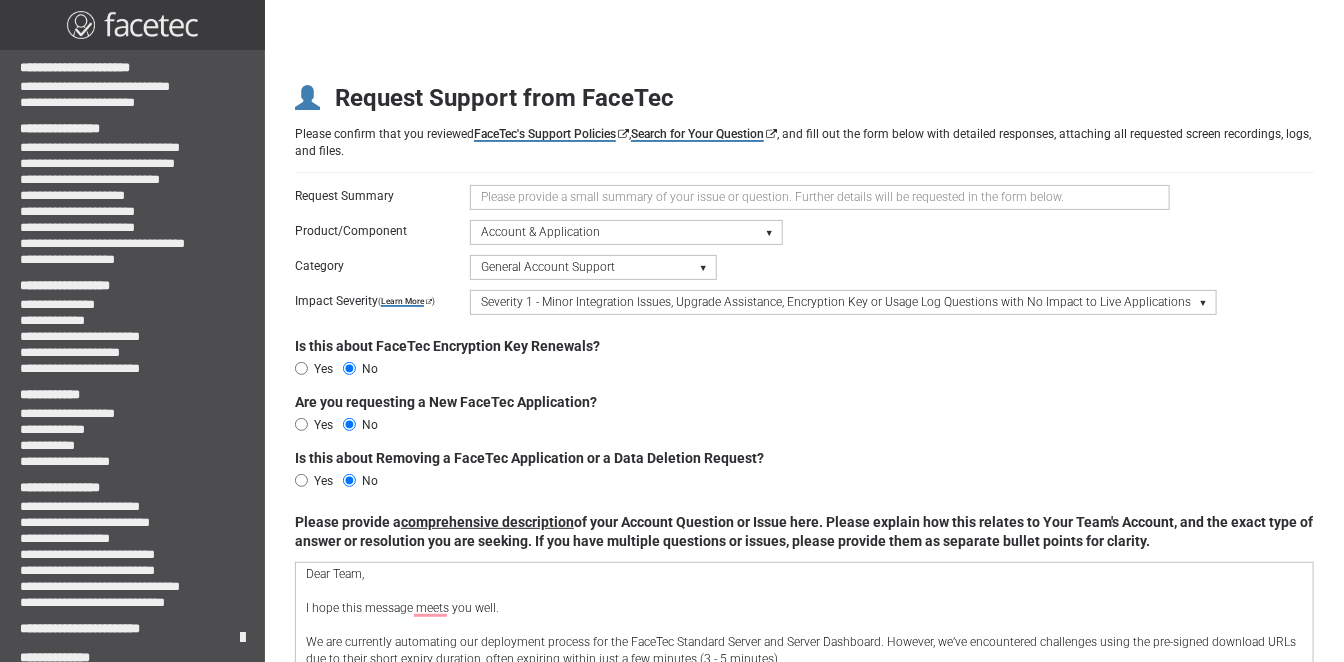 click at bounding box center [820, 197] 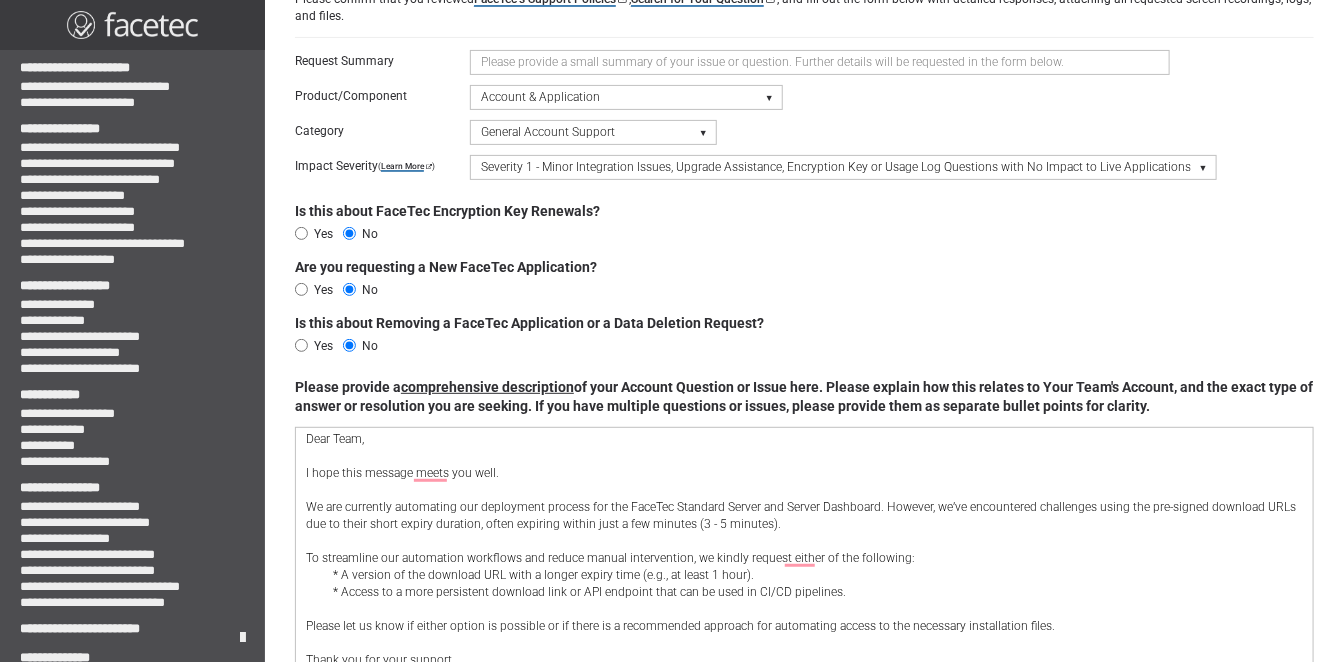scroll, scrollTop: 177, scrollLeft: 0, axis: vertical 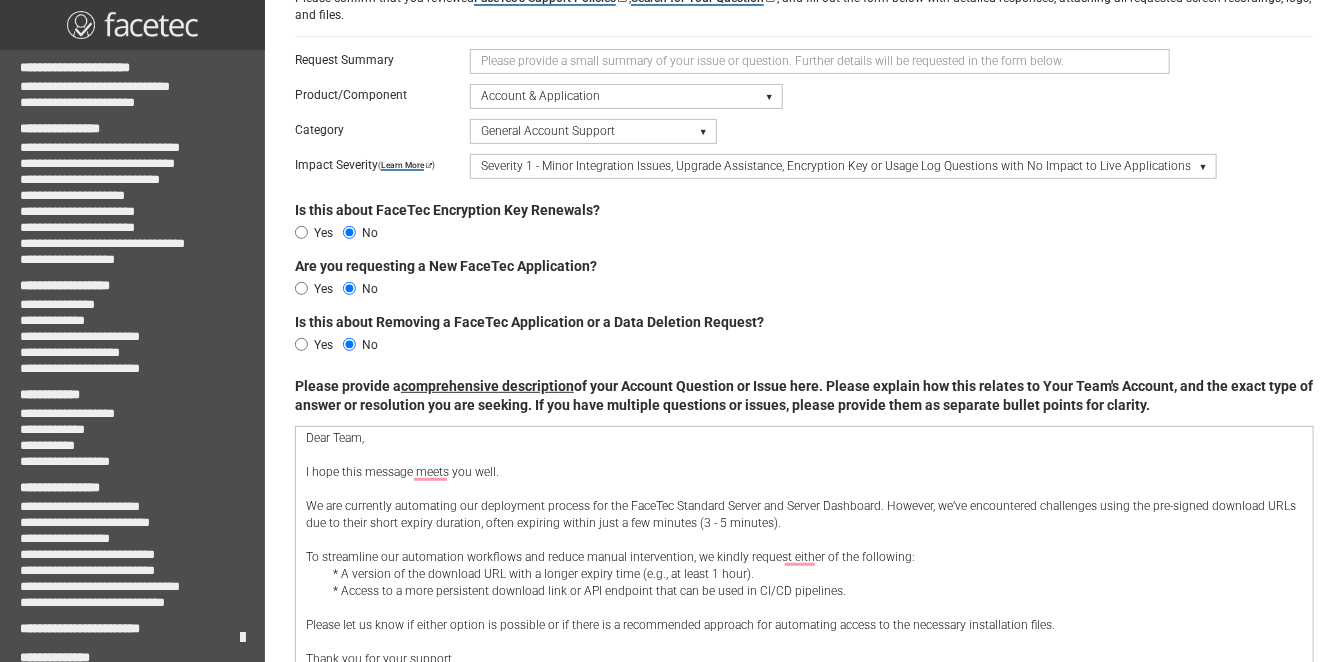 click on "Dear Team,
I hope this message meets you well.
We are currently automating our deployment process for the FaceTec Standard Server and Server Dashboard. However, we’ve encountered challenges using the pre-signed download URLs due to their short expiry duration, often expiring within just a few minutes (3 - 5 minutes).
To streamline our automation workflows and reduce manual intervention, we kindly request either of the following:
* A version of the download URL with a longer expiry time (e.g., at least 1 hour).
* Access to a more persistent download link or API endpoint that can be used in CI/CD pipelines.
Please let us know if either option is possible or if there is a recommended approach for automating access to the necessary installation files.
Thank you for your support.
Best regards," at bounding box center (804, 568) 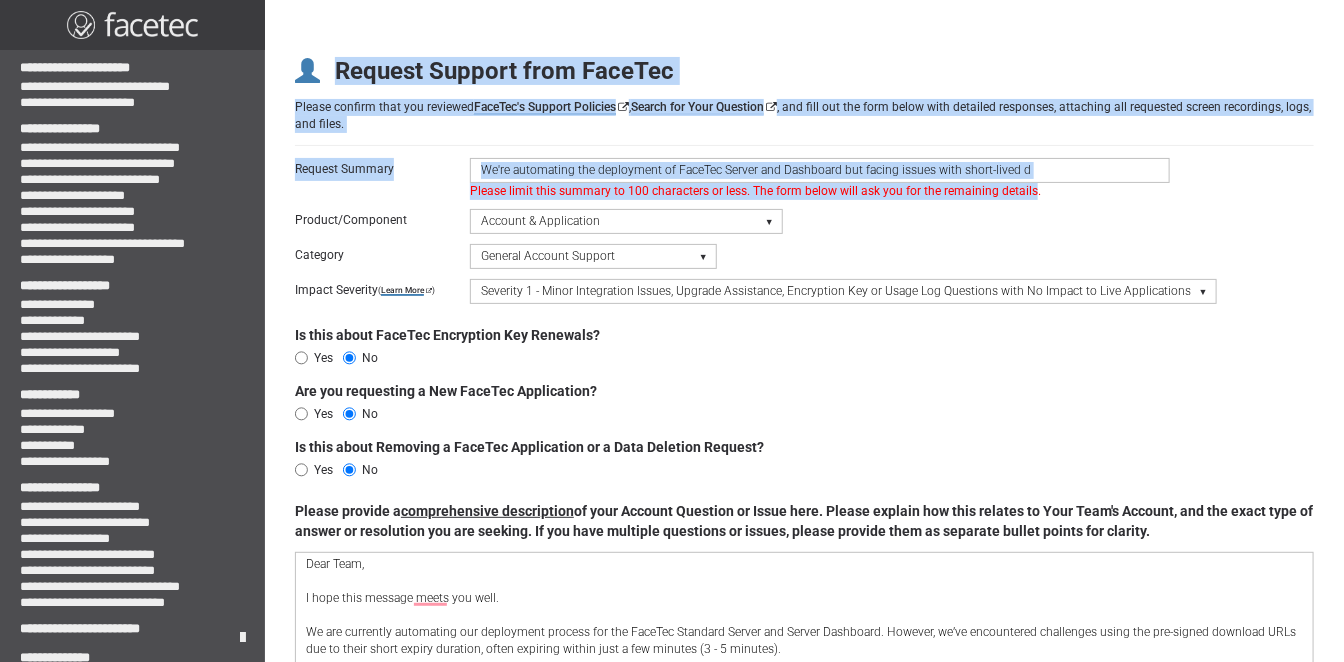 scroll, scrollTop: 32, scrollLeft: 0, axis: vertical 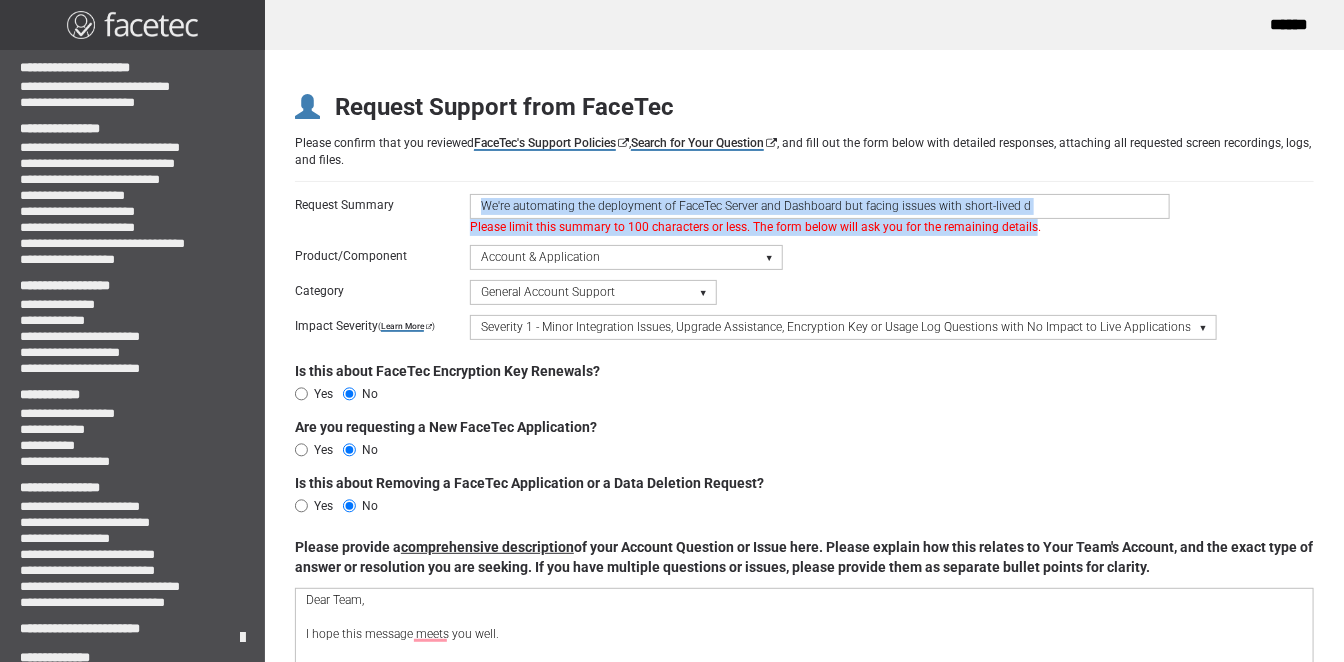 drag, startPoint x: 1030, startPoint y: 36, endPoint x: 572, endPoint y: 188, distance: 482.564 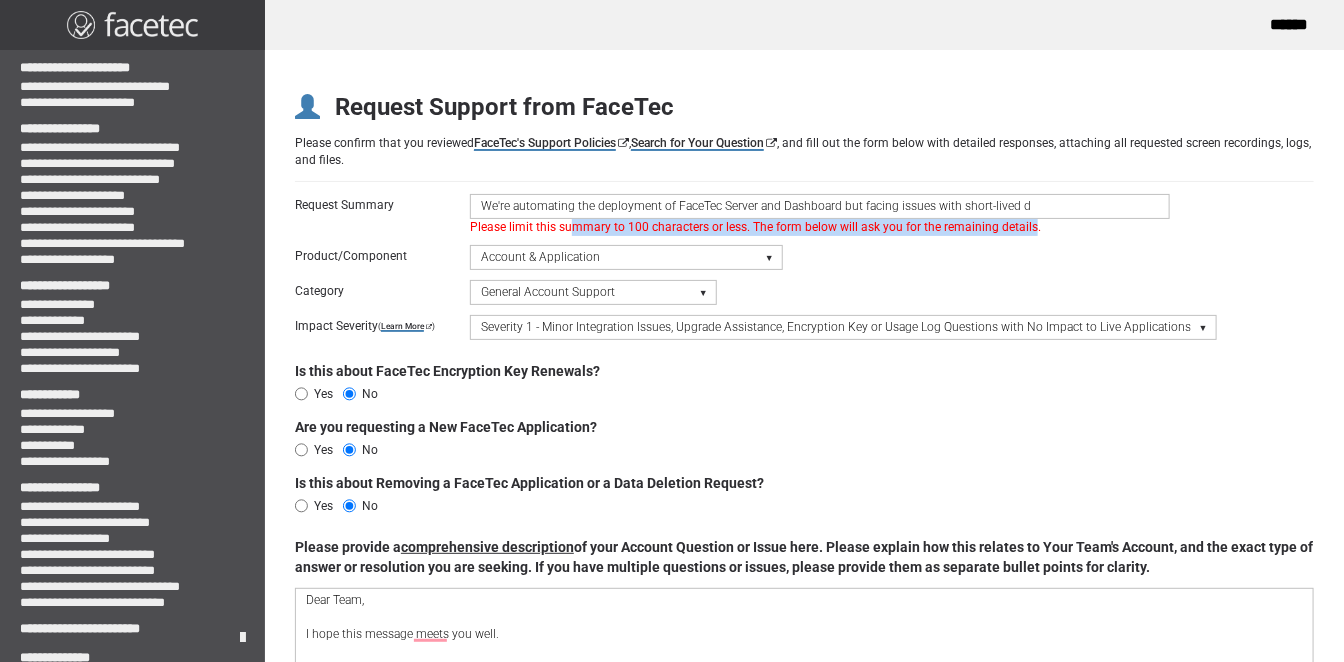 copy on "mmary to 100 characters or less. The form below will ask you for the remaining details" 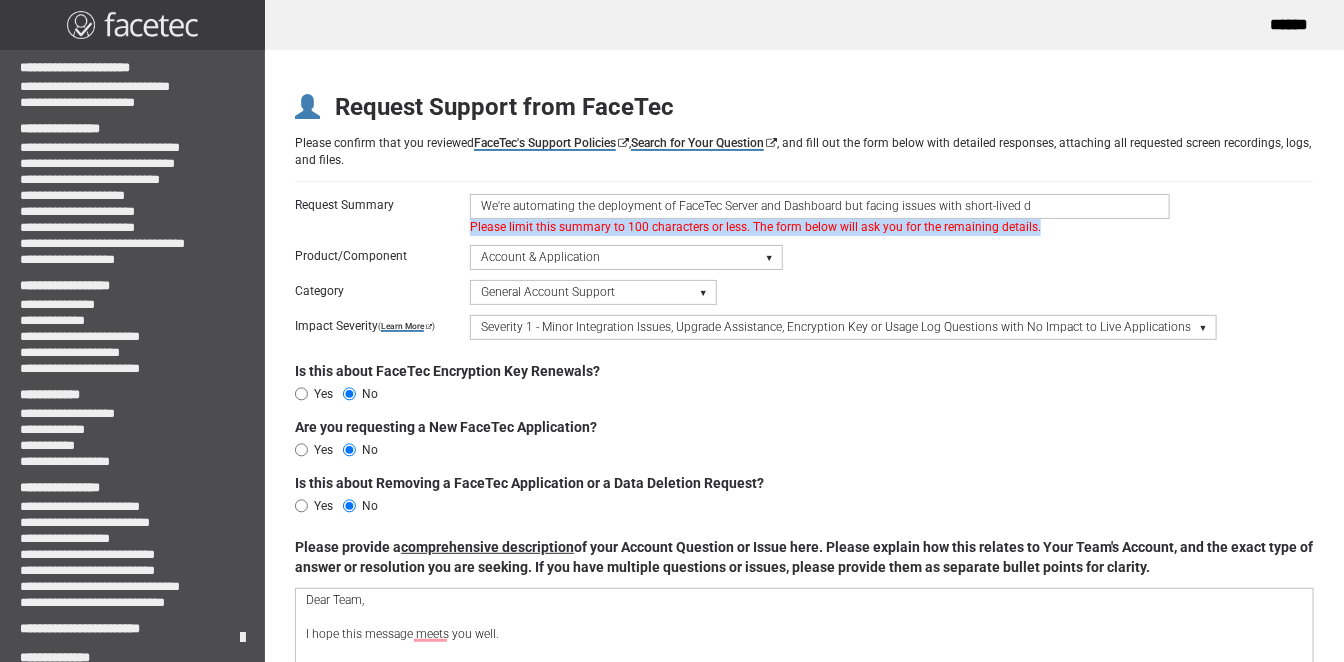drag, startPoint x: 572, startPoint y: 188, endPoint x: 1034, endPoint y: 184, distance: 462.0173 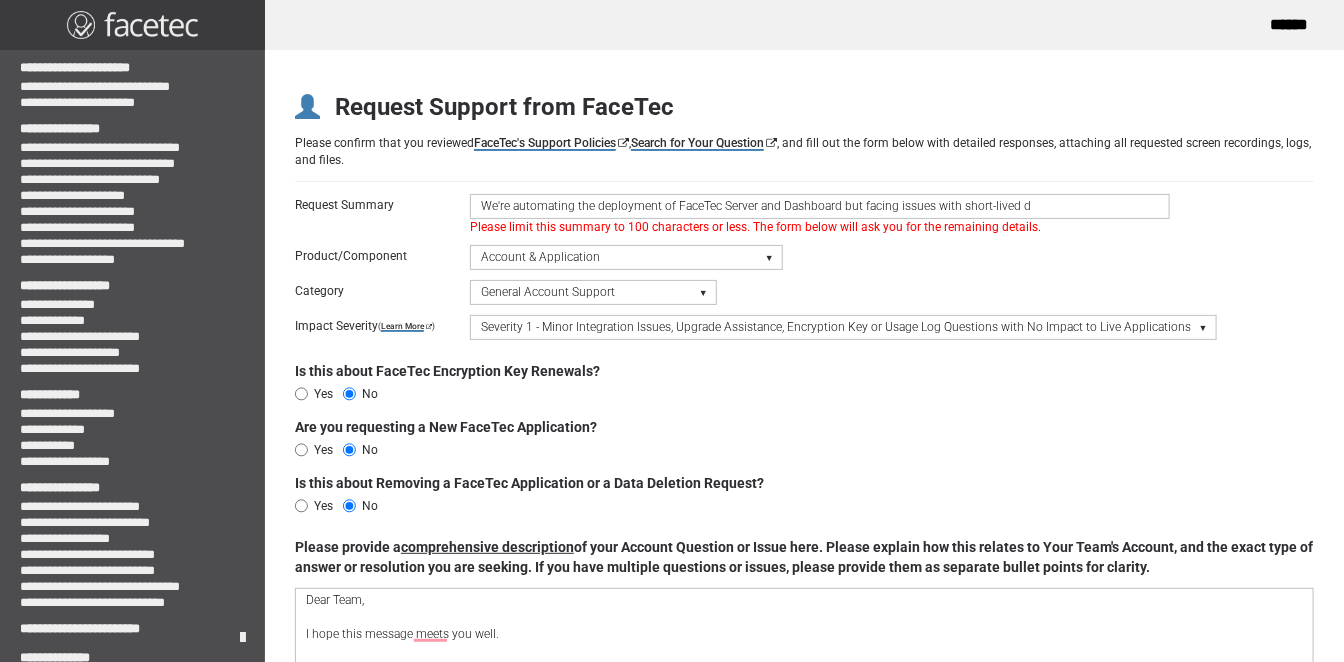 click on "We're automating the deployment of FaceTec Server and Dashboard but facing issues with short-lived d" at bounding box center (820, 206) 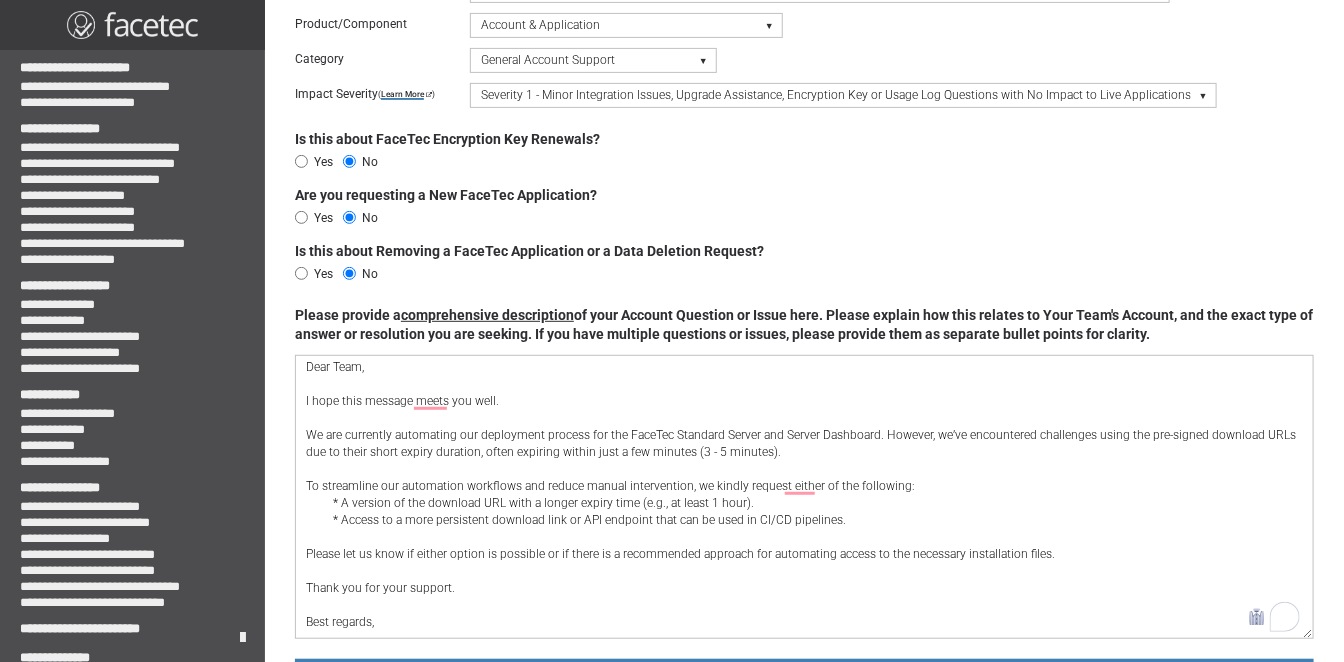 scroll, scrollTop: 353, scrollLeft: 0, axis: vertical 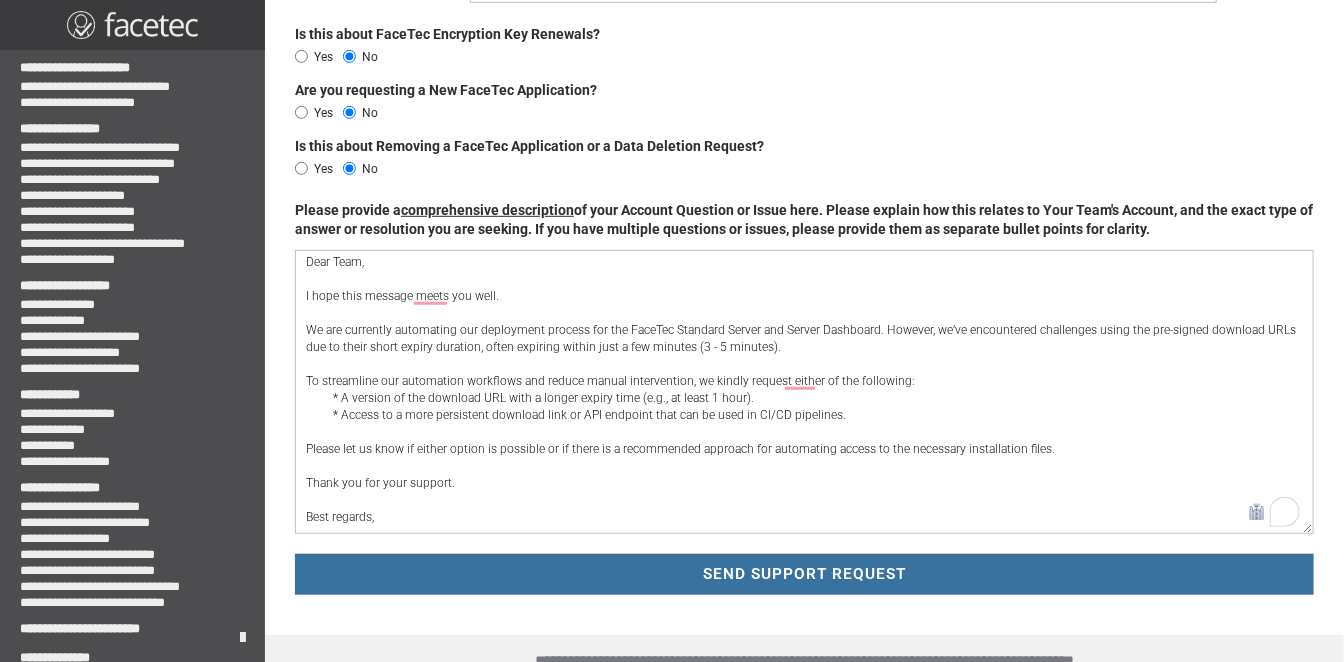 type on "Requesting longer-lived or persistent FaceTec download URL for CI/CD automation" 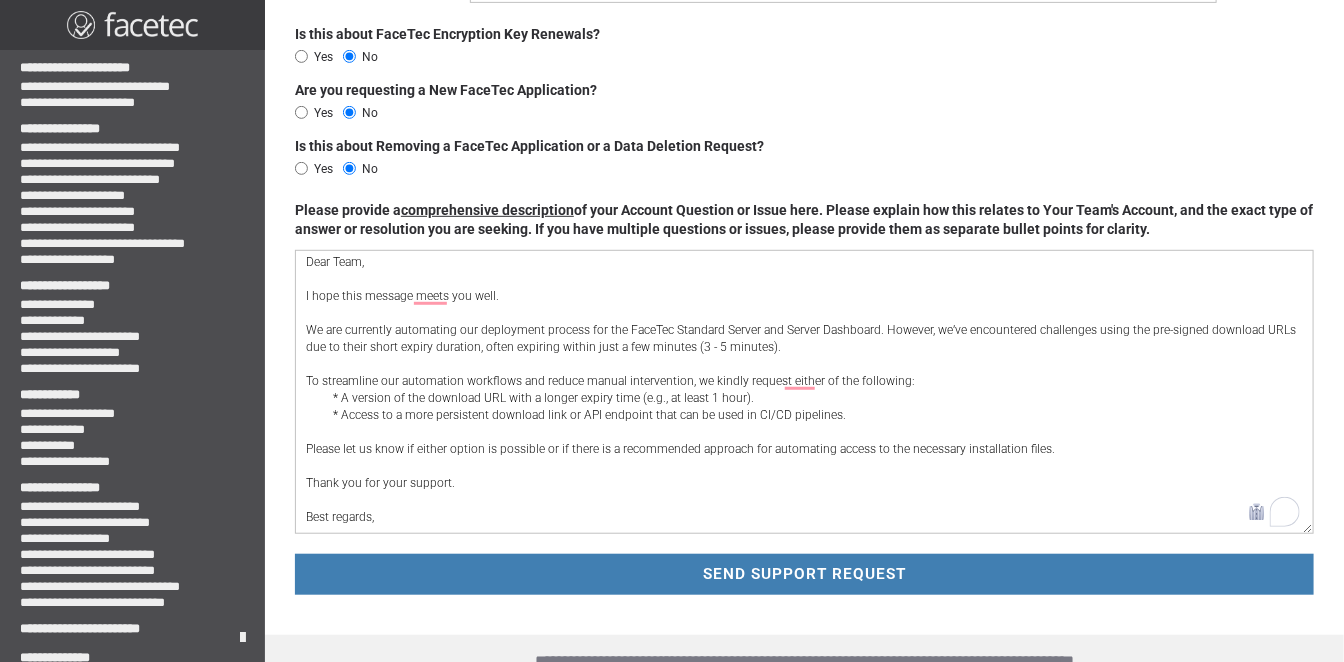 click on "SEND SUPPORT REQUEST" at bounding box center (804, 575) 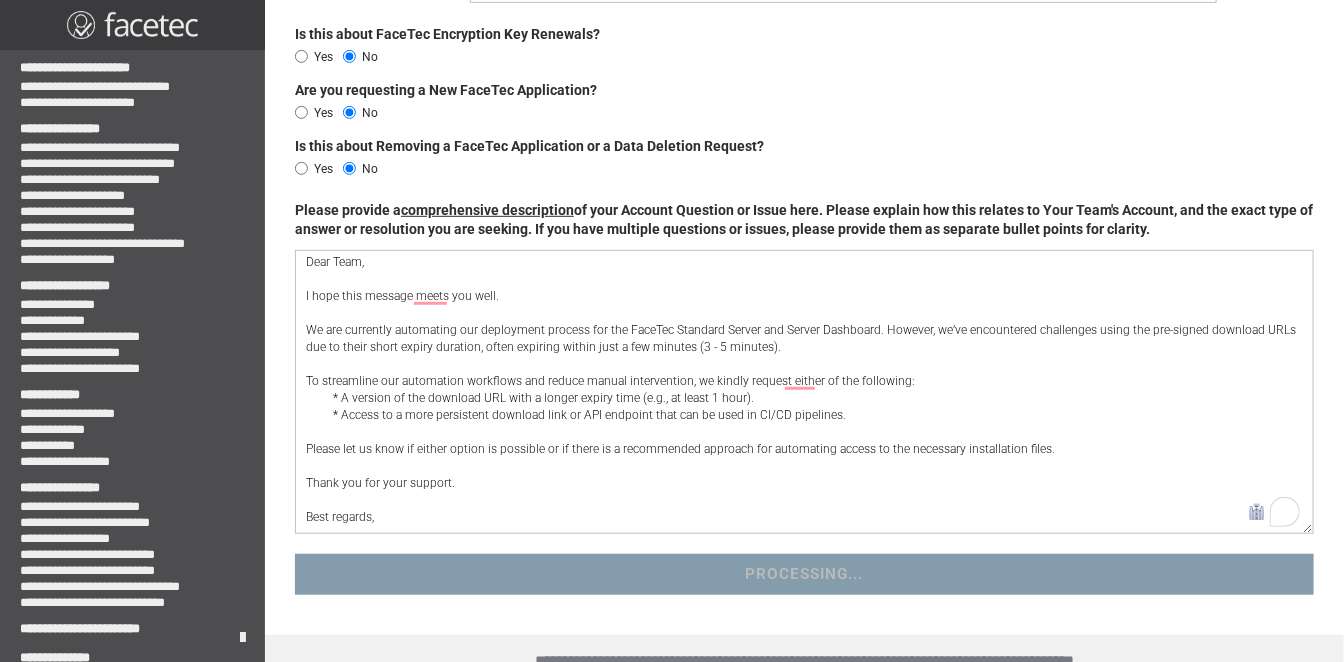 scroll, scrollTop: 314, scrollLeft: 0, axis: vertical 